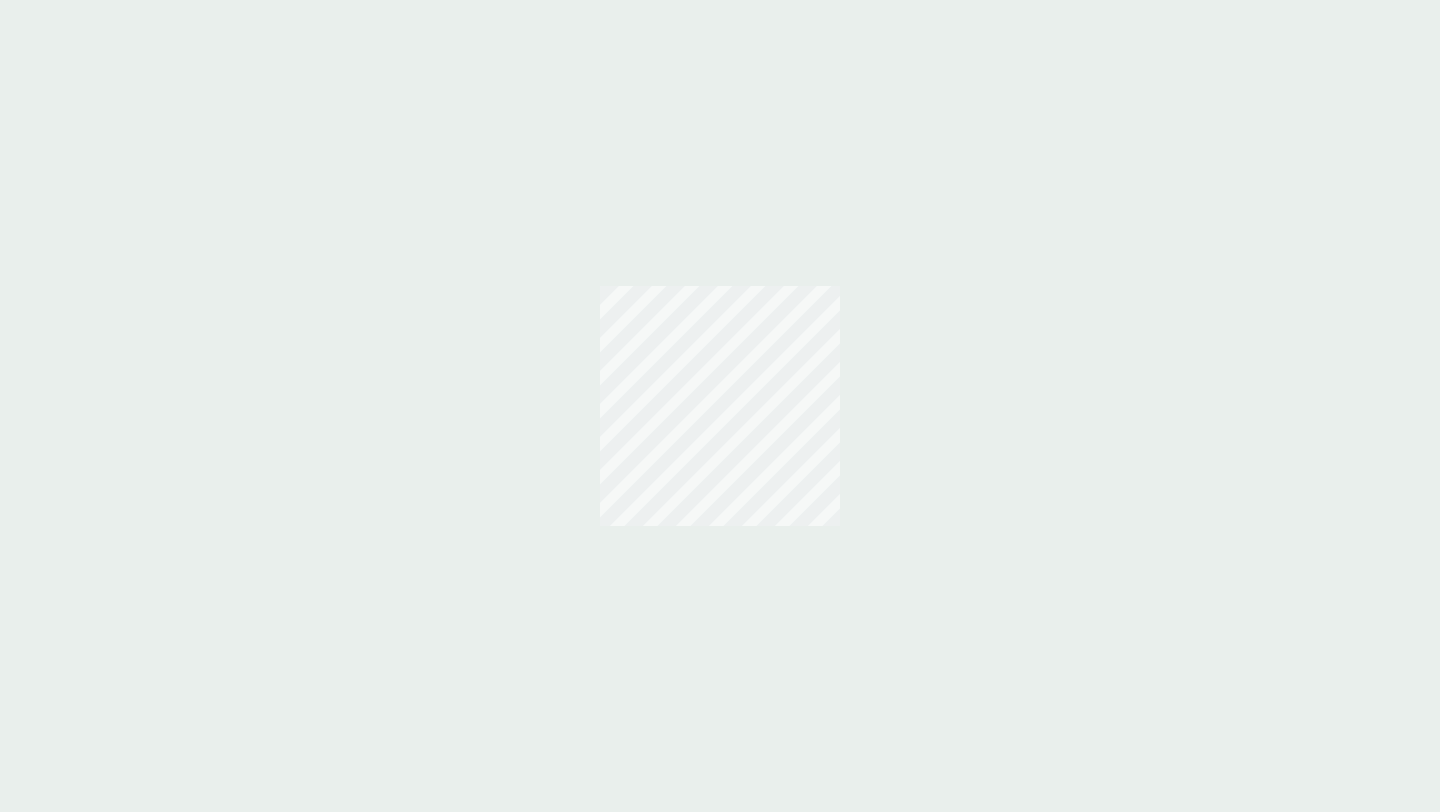 scroll, scrollTop: 0, scrollLeft: 0, axis: both 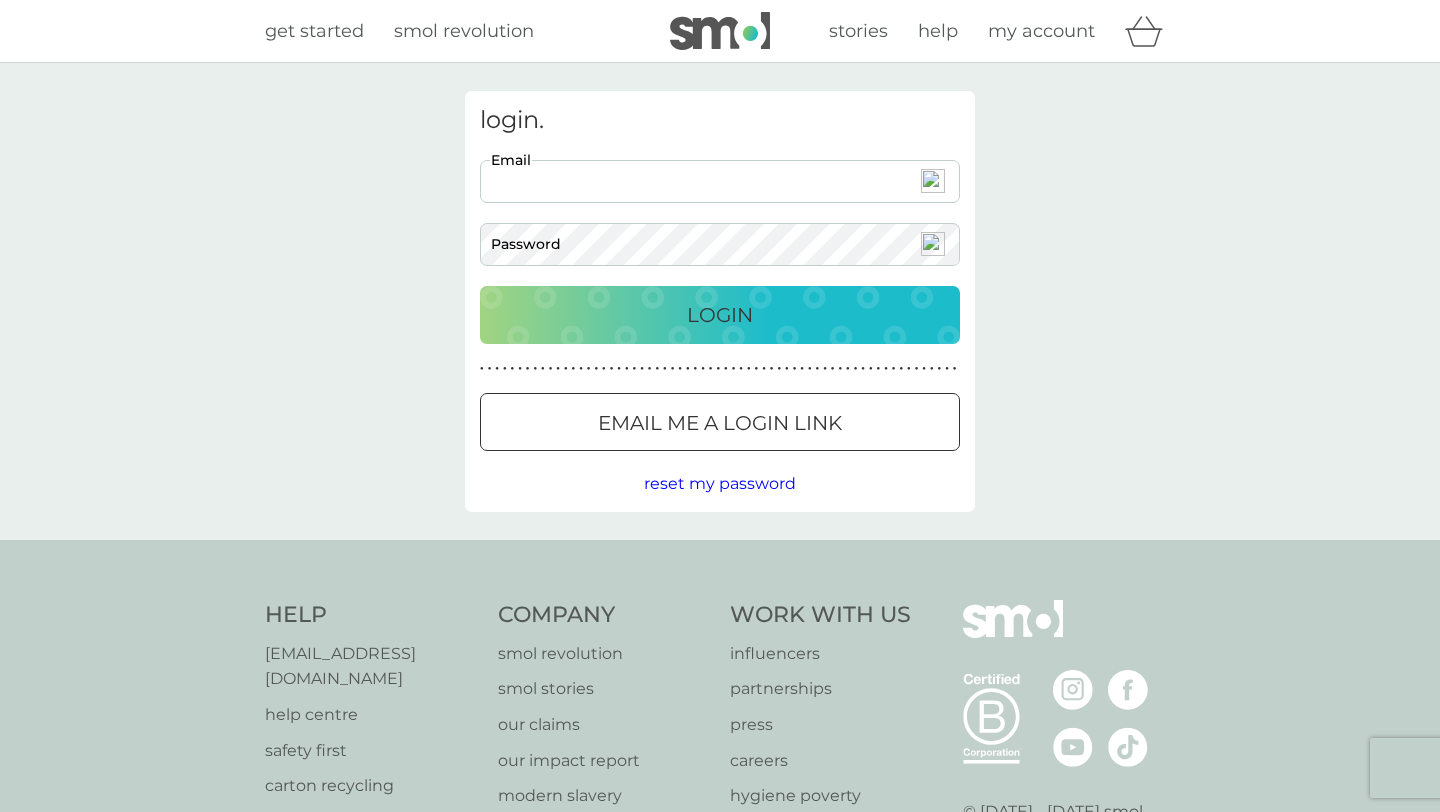 click on "Email" at bounding box center (720, 181) 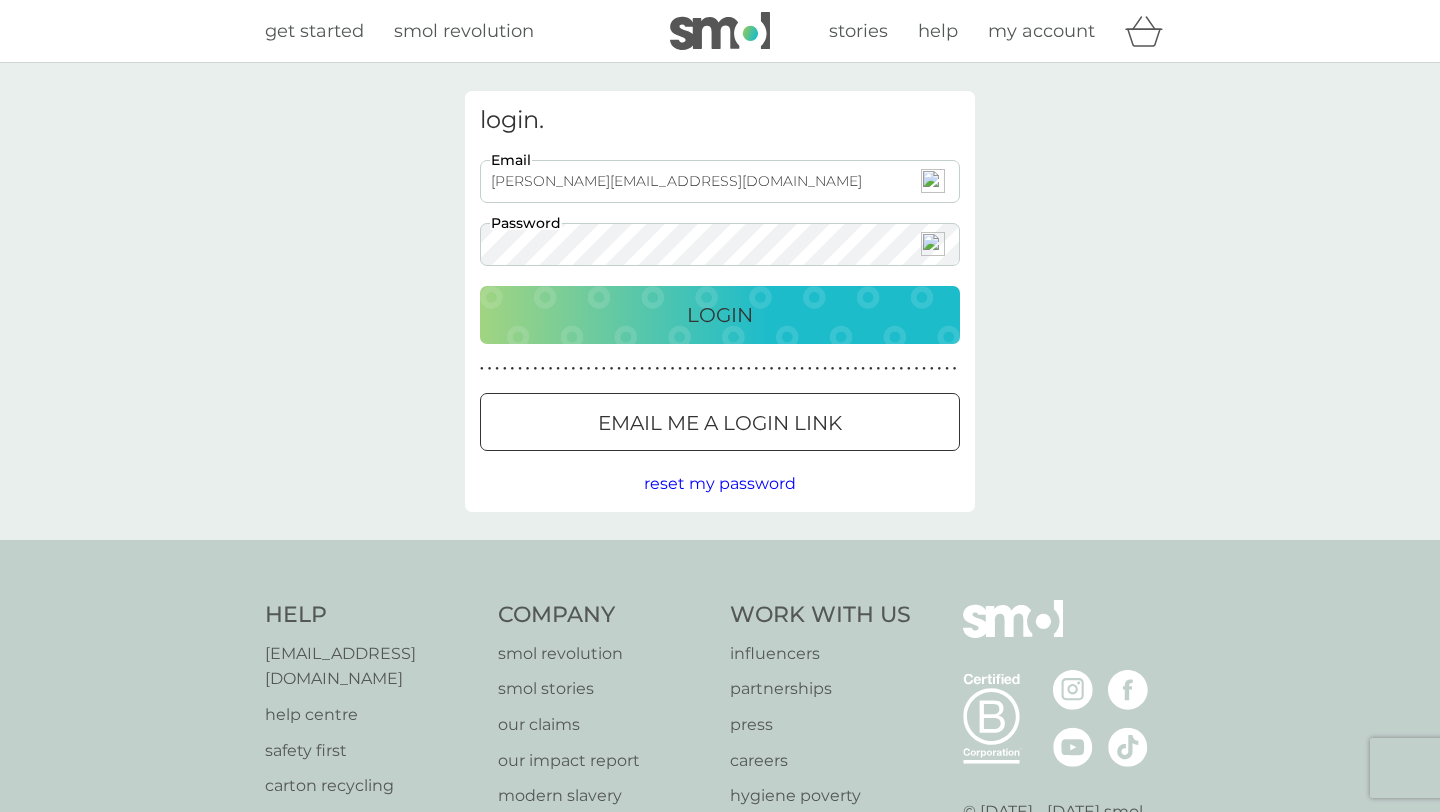 click on "Login" at bounding box center (720, 315) 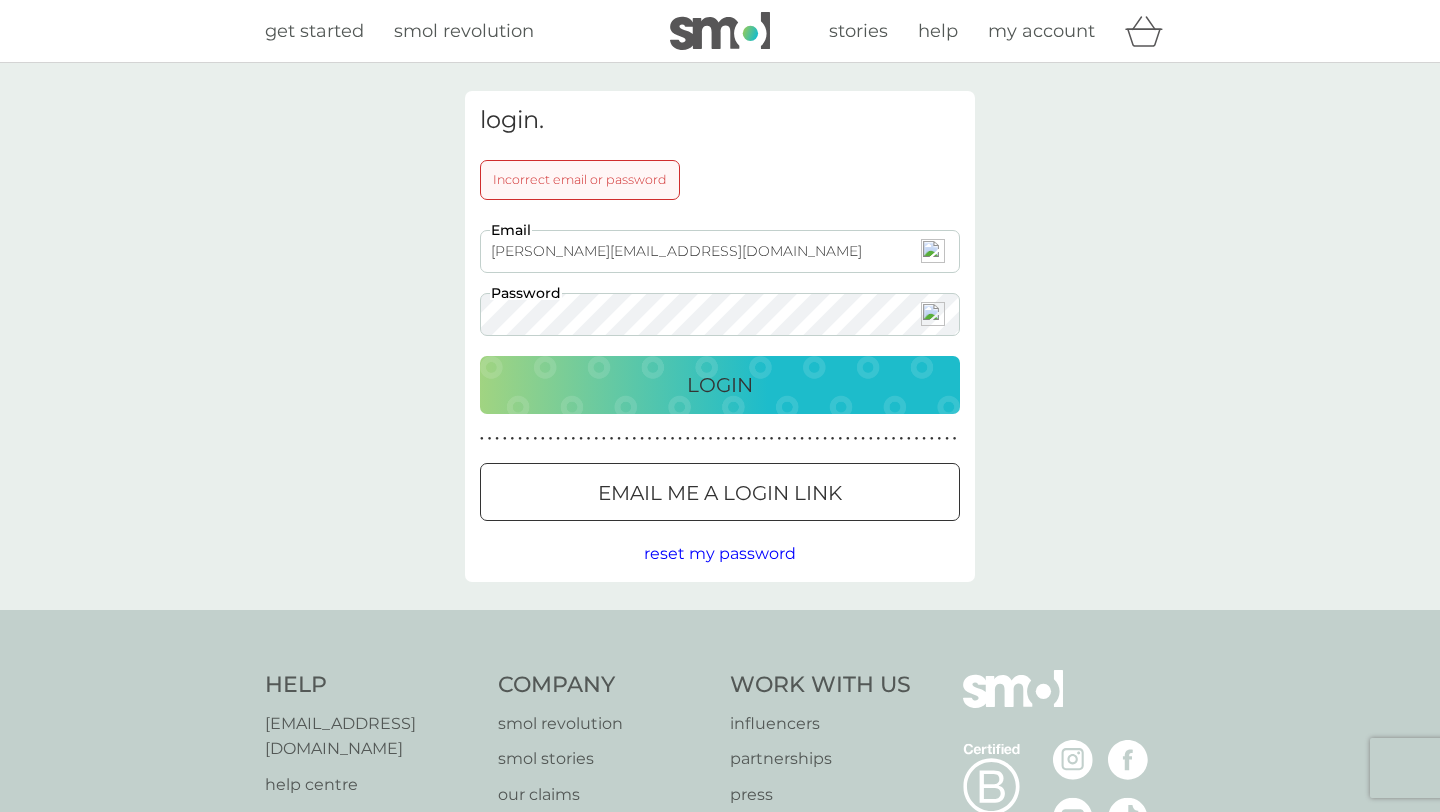 click on "Login" at bounding box center (720, 385) 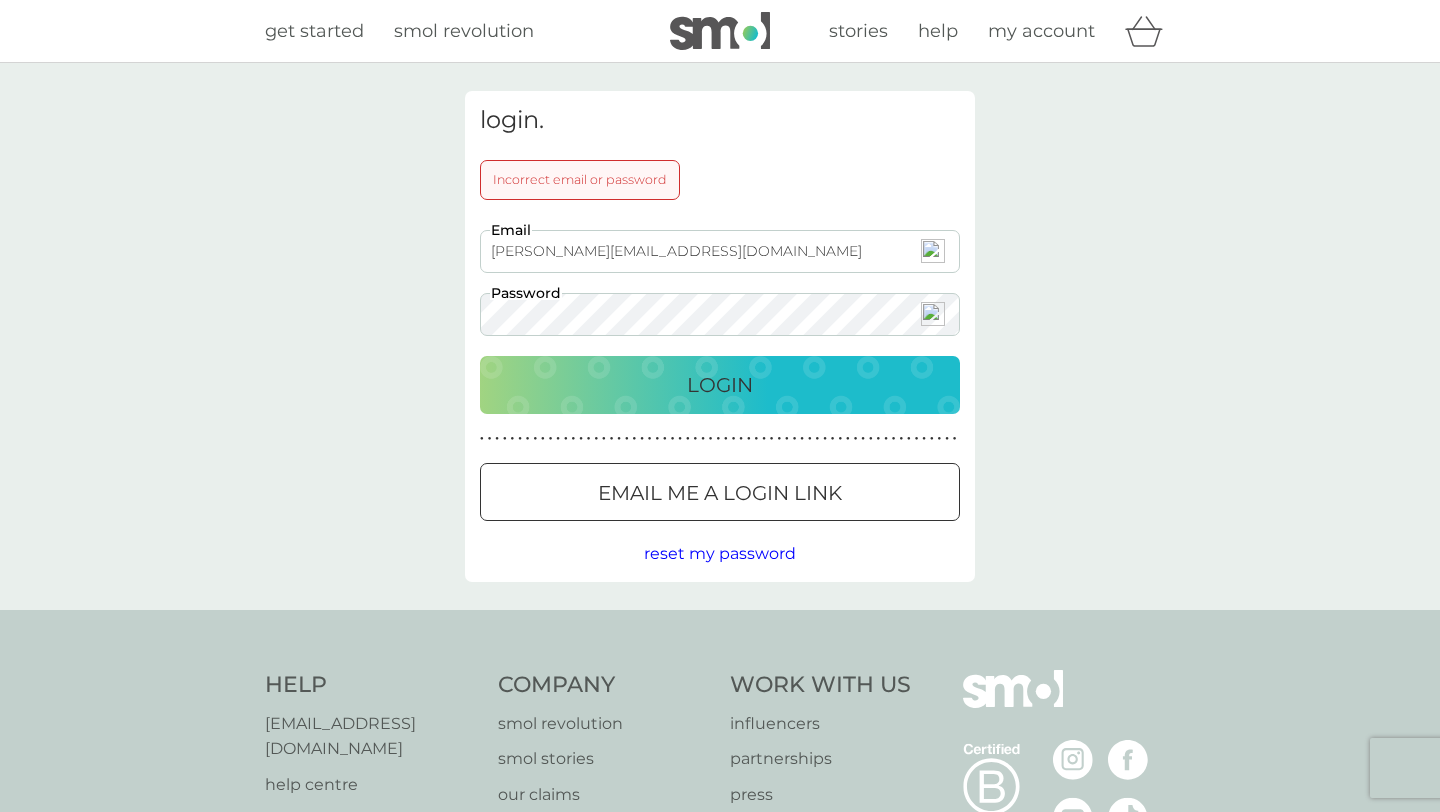 click on "Email me a login link" at bounding box center [720, 493] 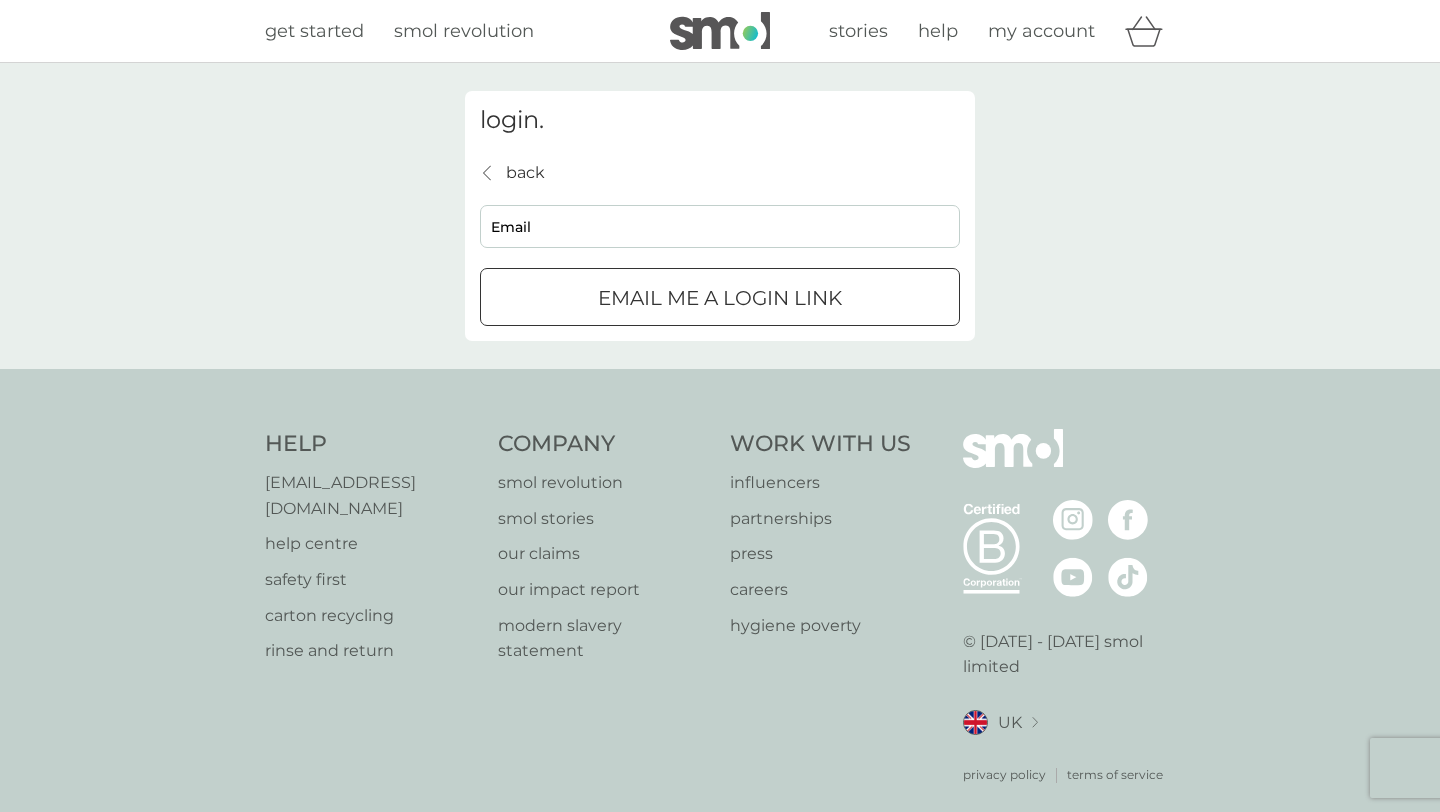 click on "Email" at bounding box center (720, 226) 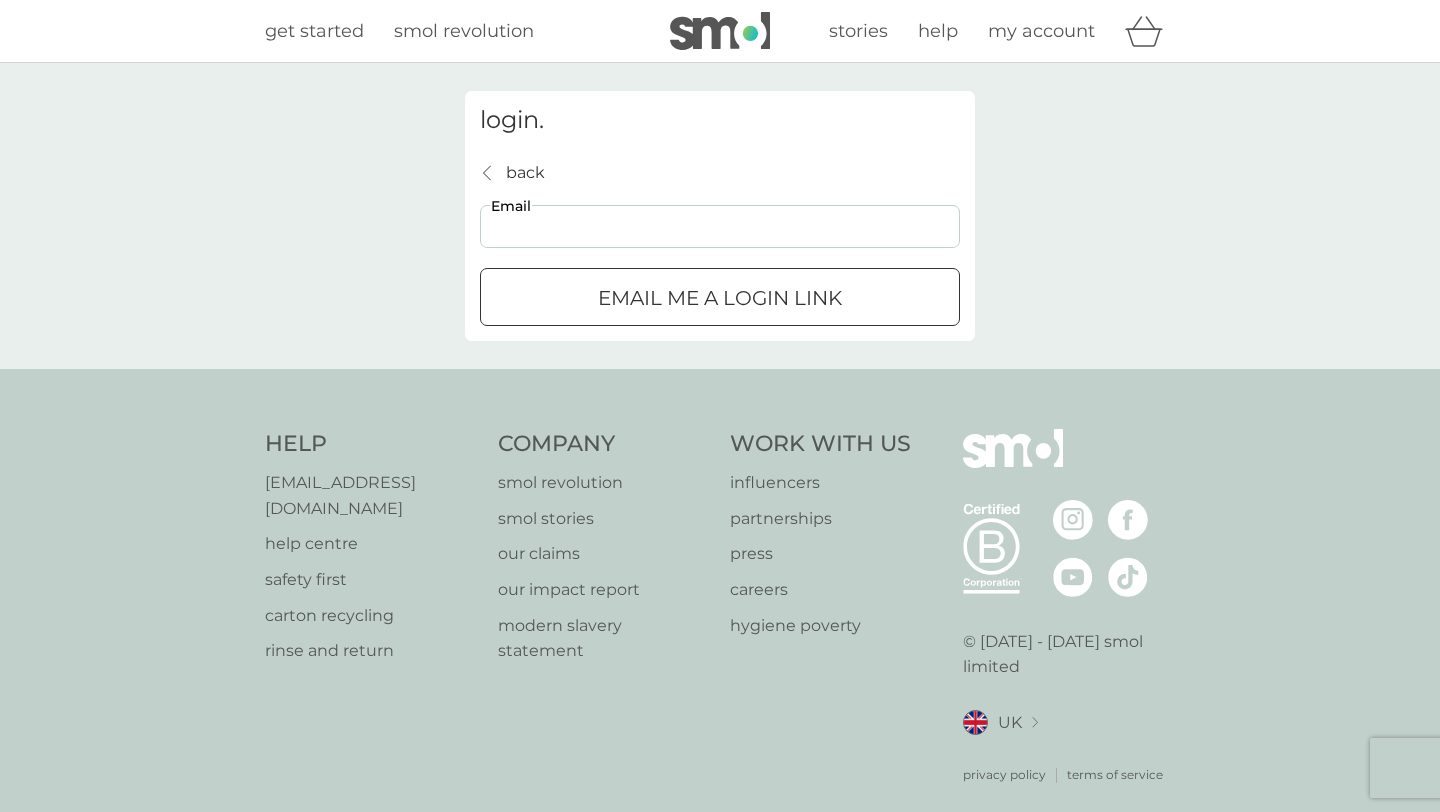 type on "john_lorna@hotmail.com" 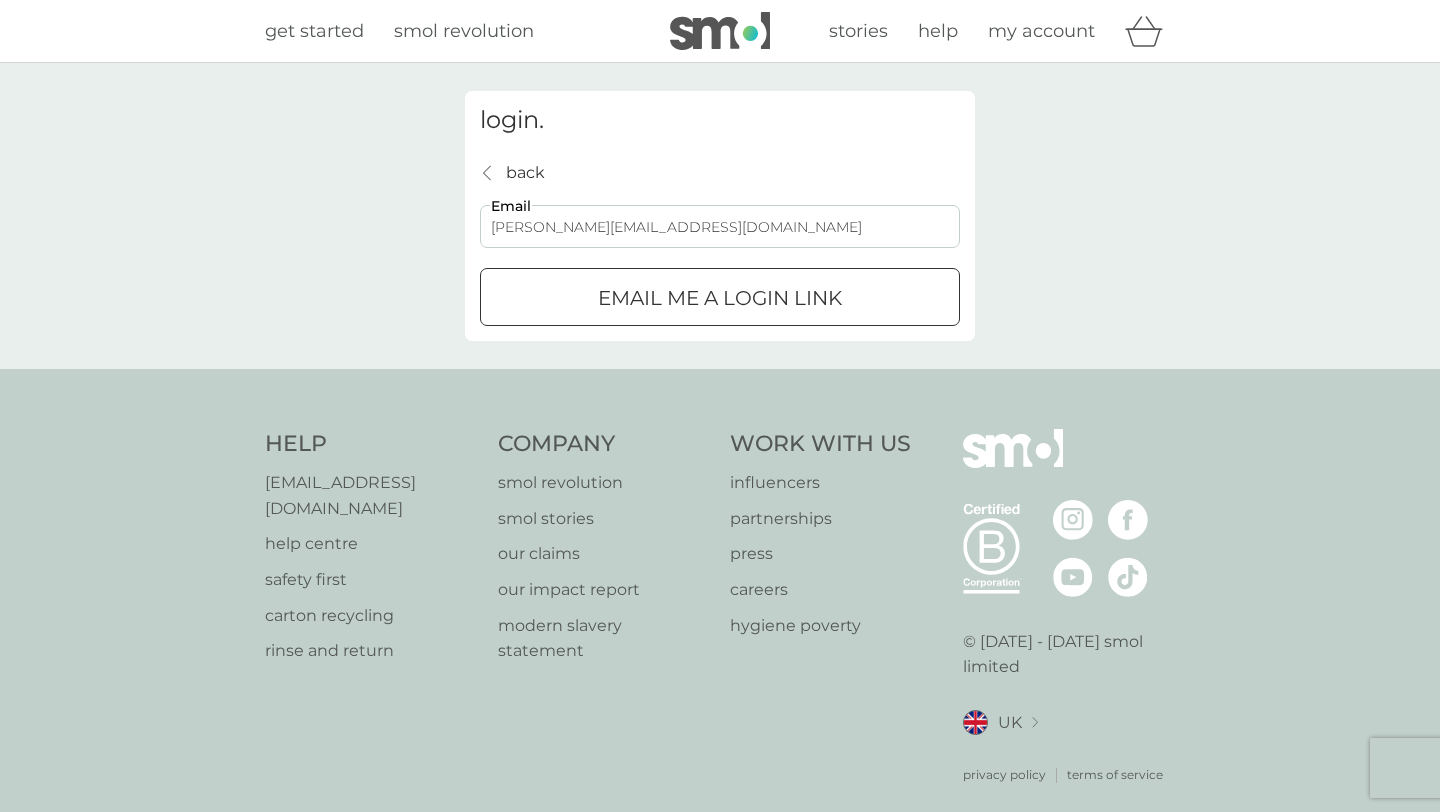 click on "Email me a login link" at bounding box center (720, 298) 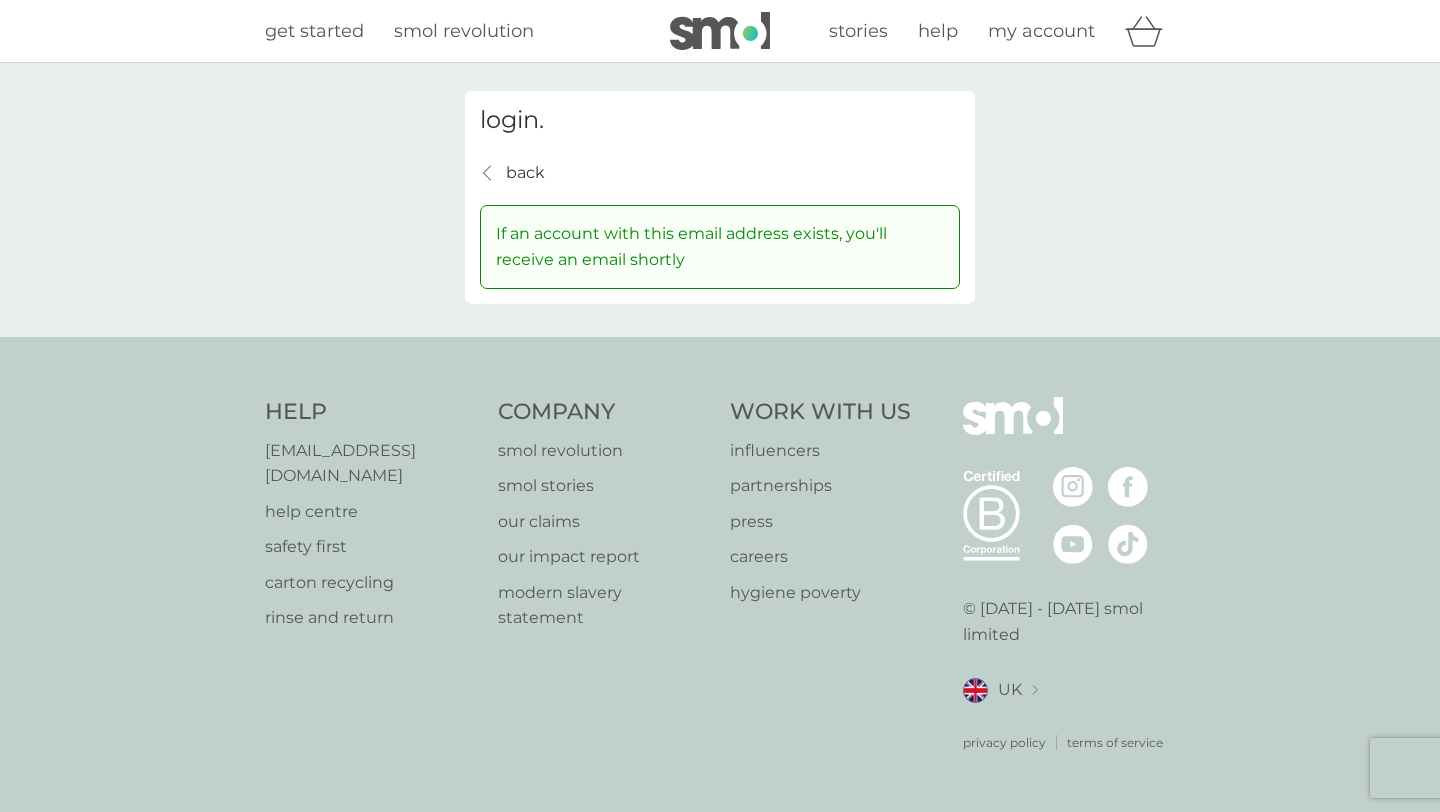 click on "my account" at bounding box center [1041, 31] 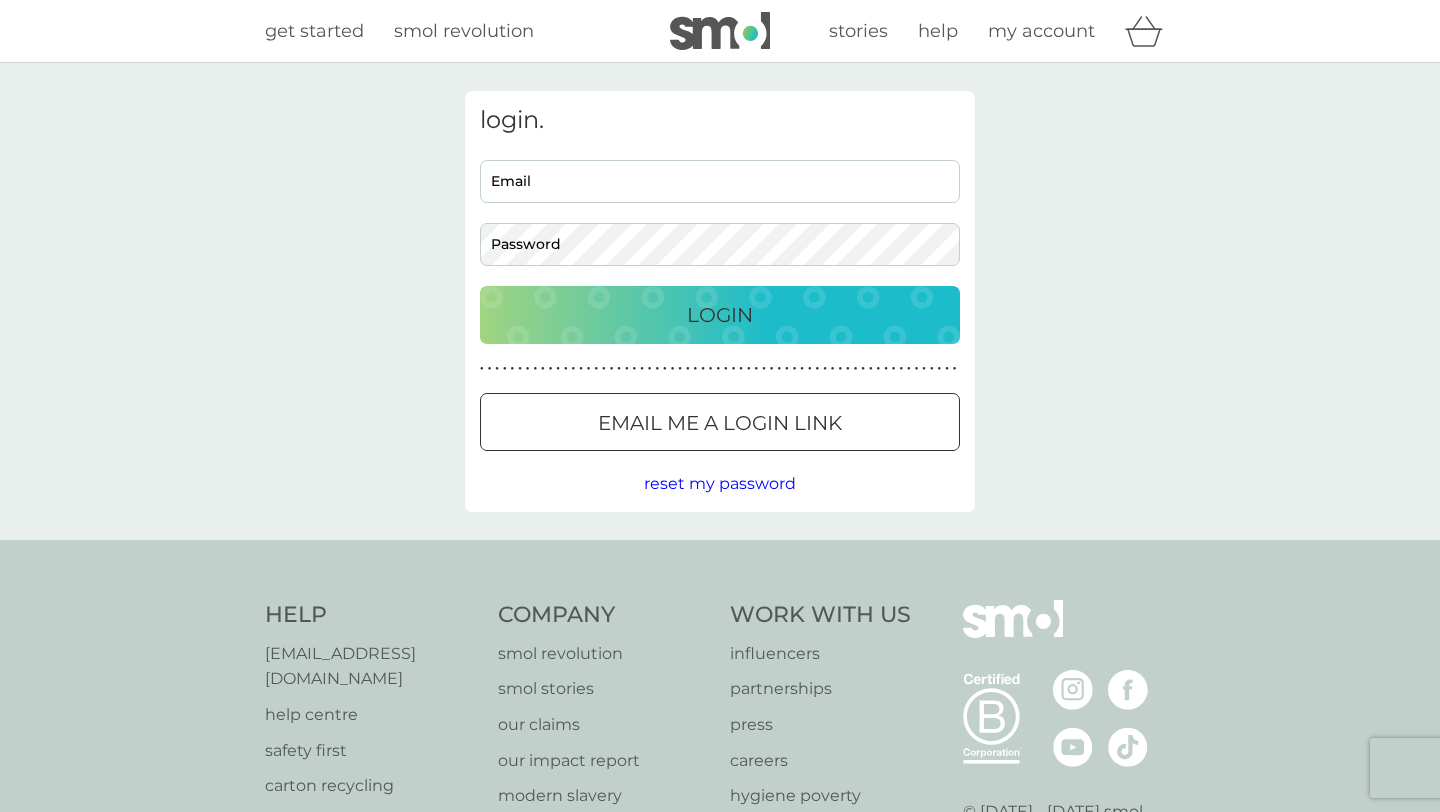 type on "john_lorna@hotmail.com" 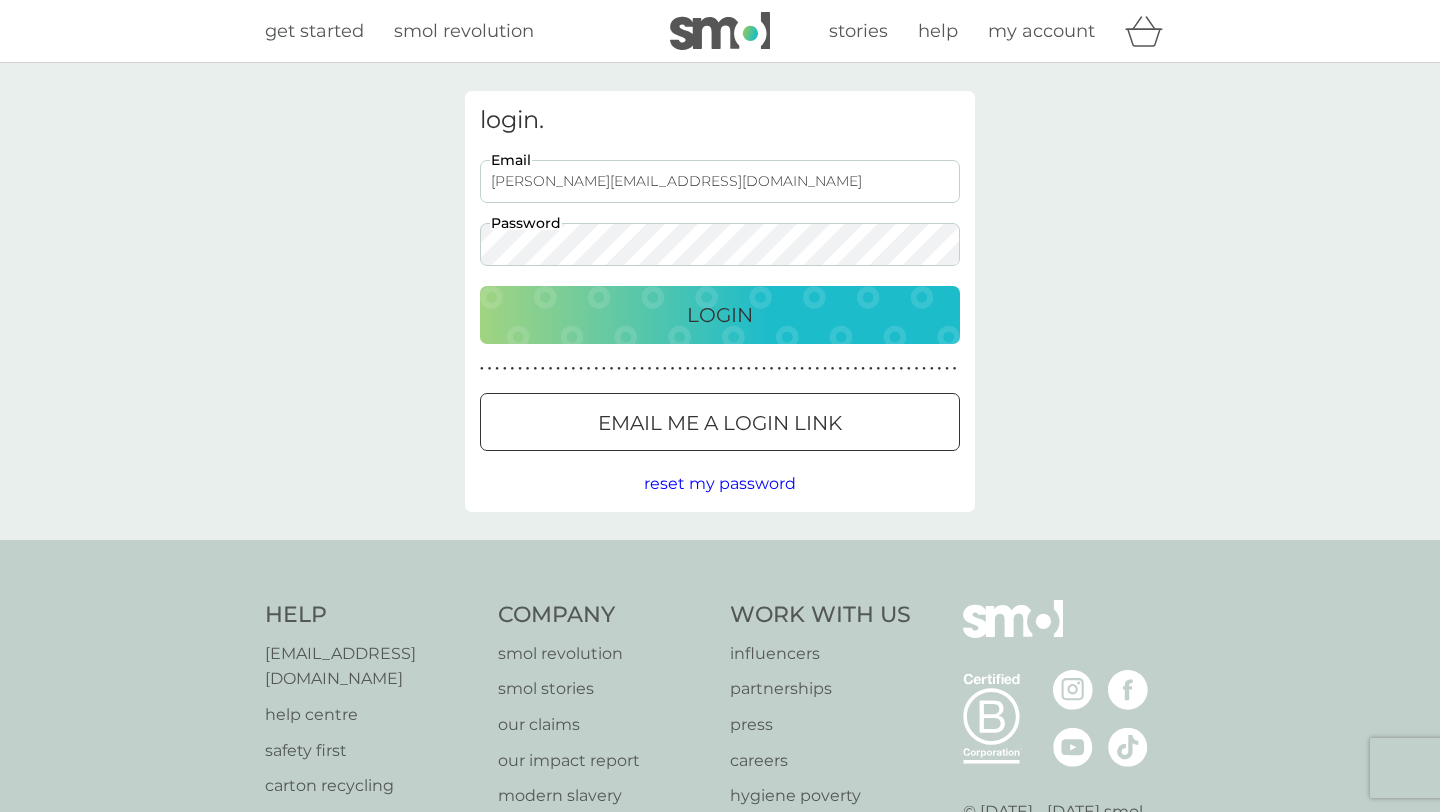 click on "Login" at bounding box center (720, 315) 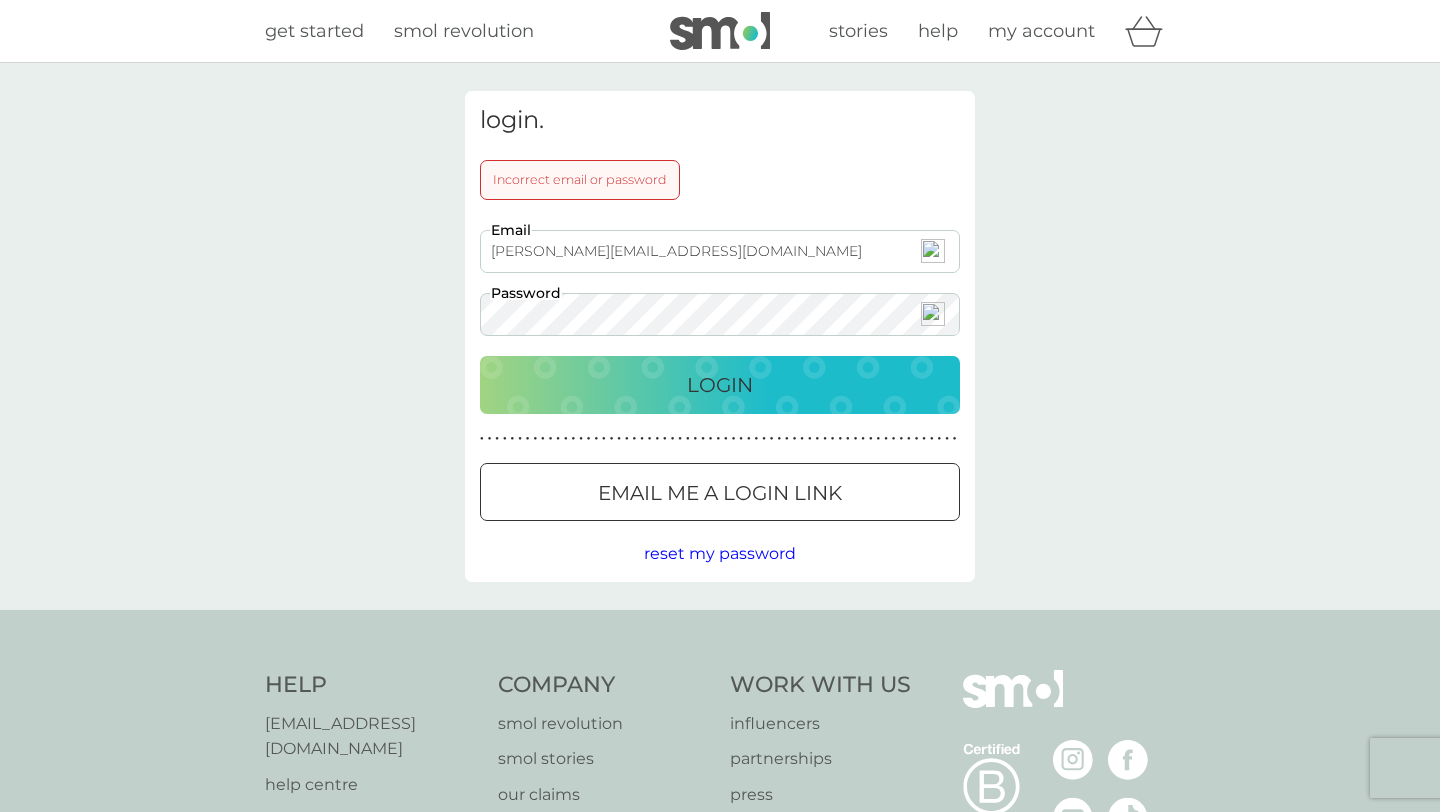 click on "help" at bounding box center [938, 31] 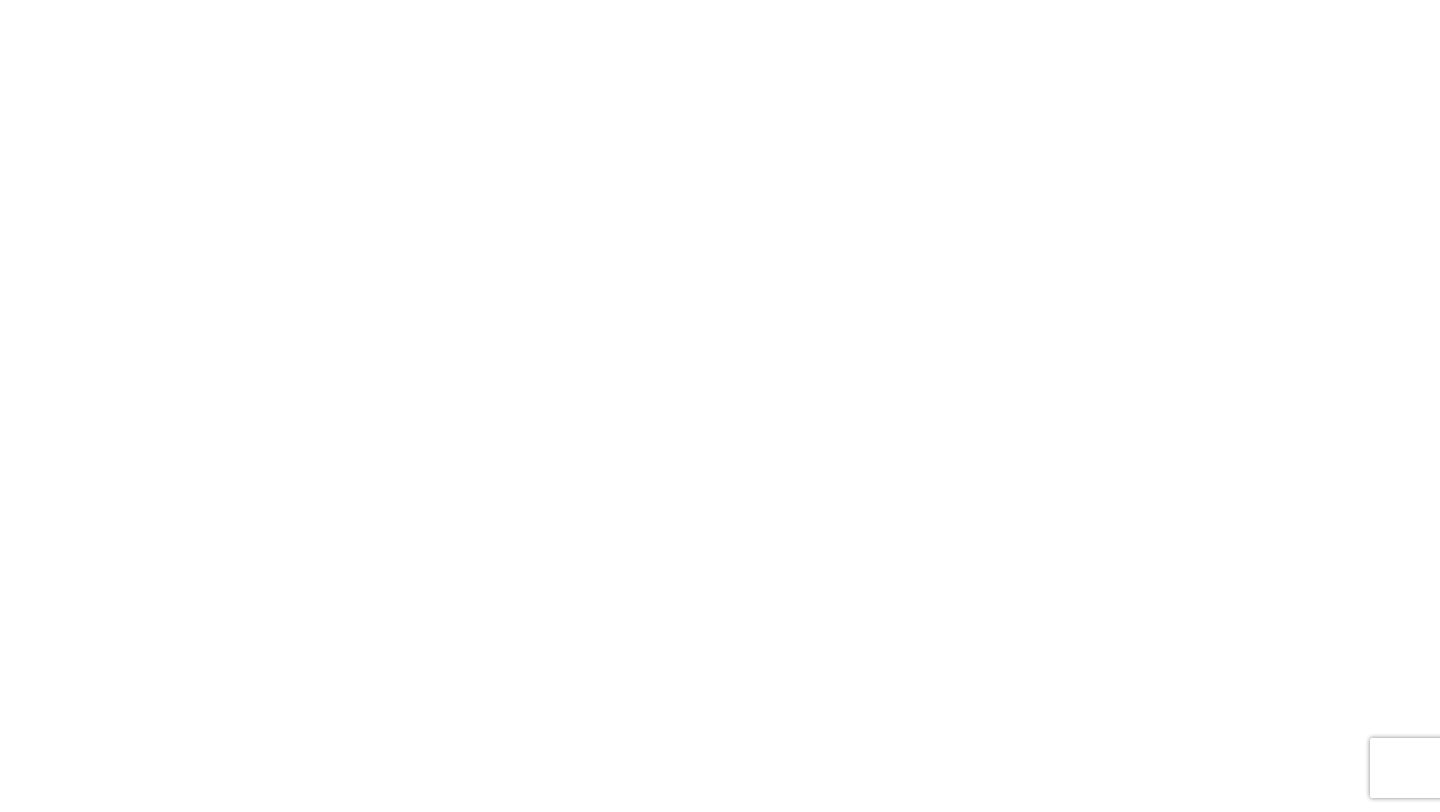 scroll, scrollTop: 0, scrollLeft: 0, axis: both 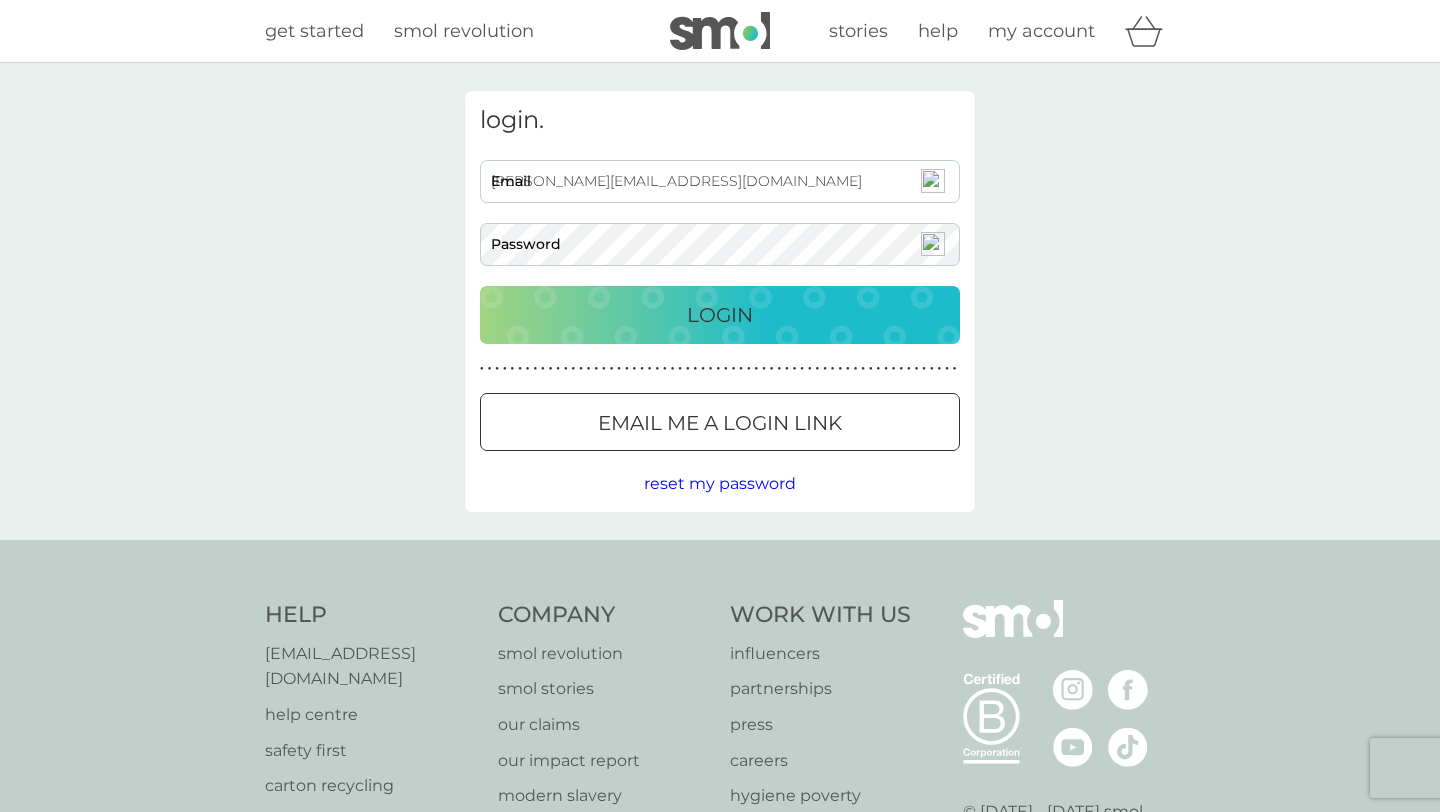 click on "Login" at bounding box center (720, 315) 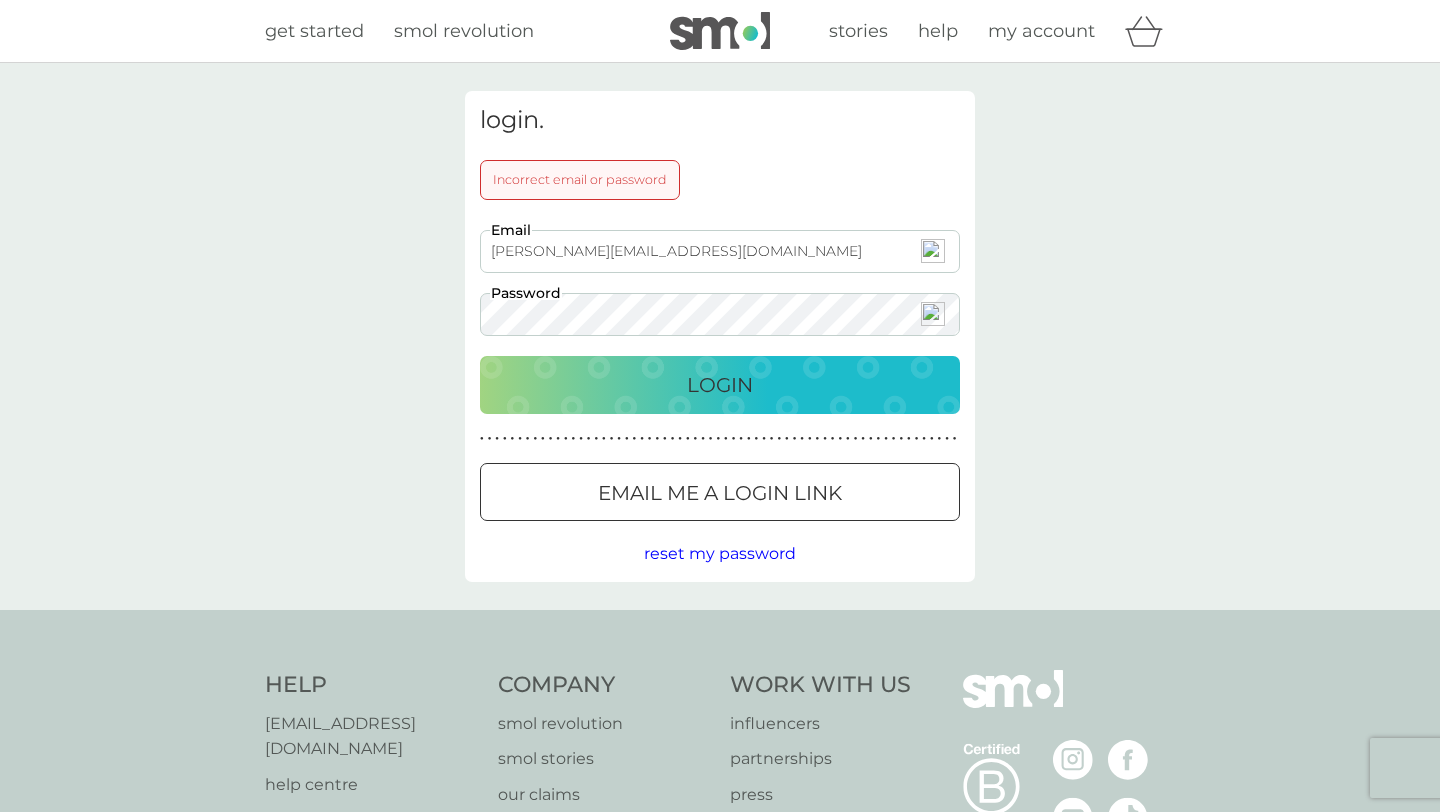 click on "john_lorna@hotmail.com" at bounding box center [720, 251] 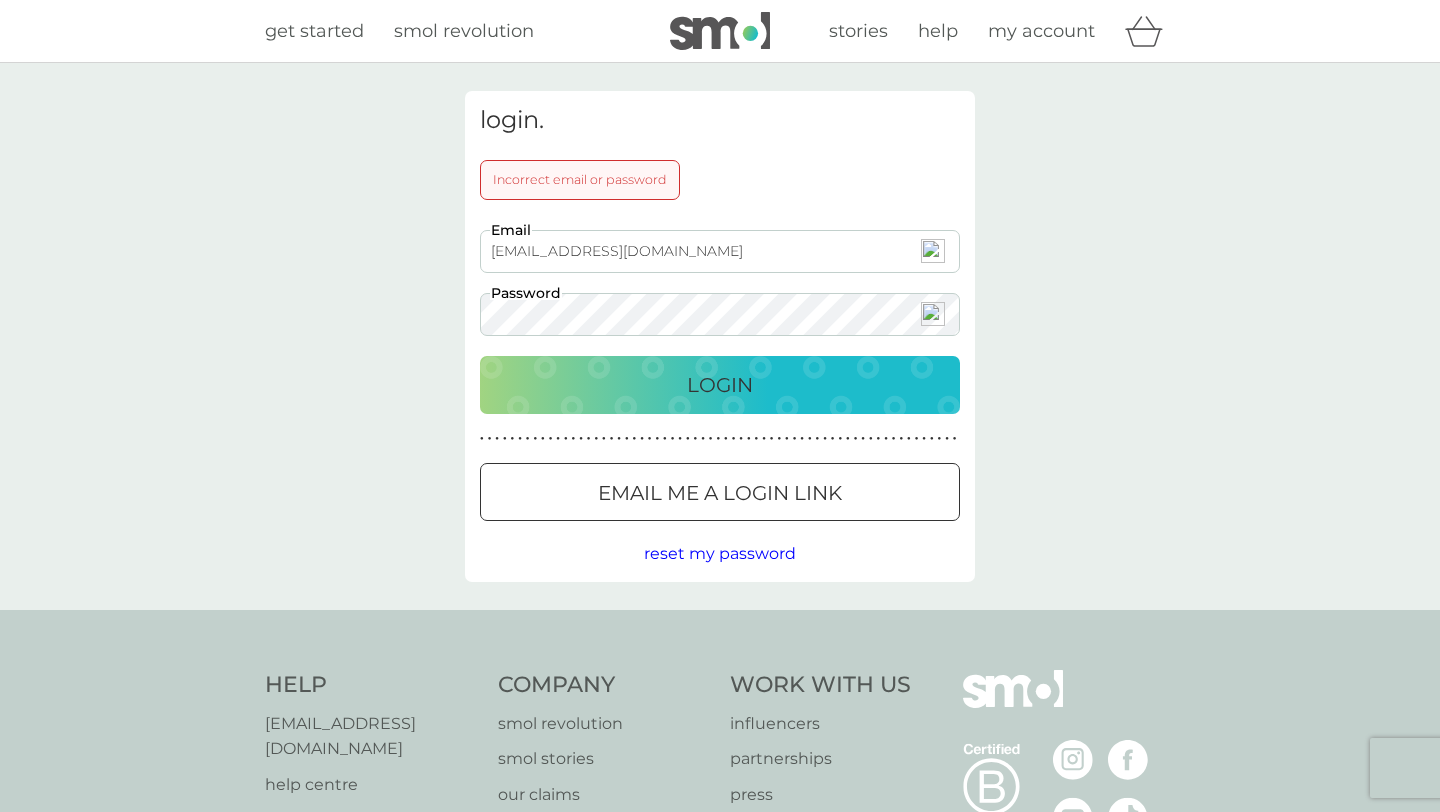 type on "[EMAIL_ADDRESS][DOMAIN_NAME]" 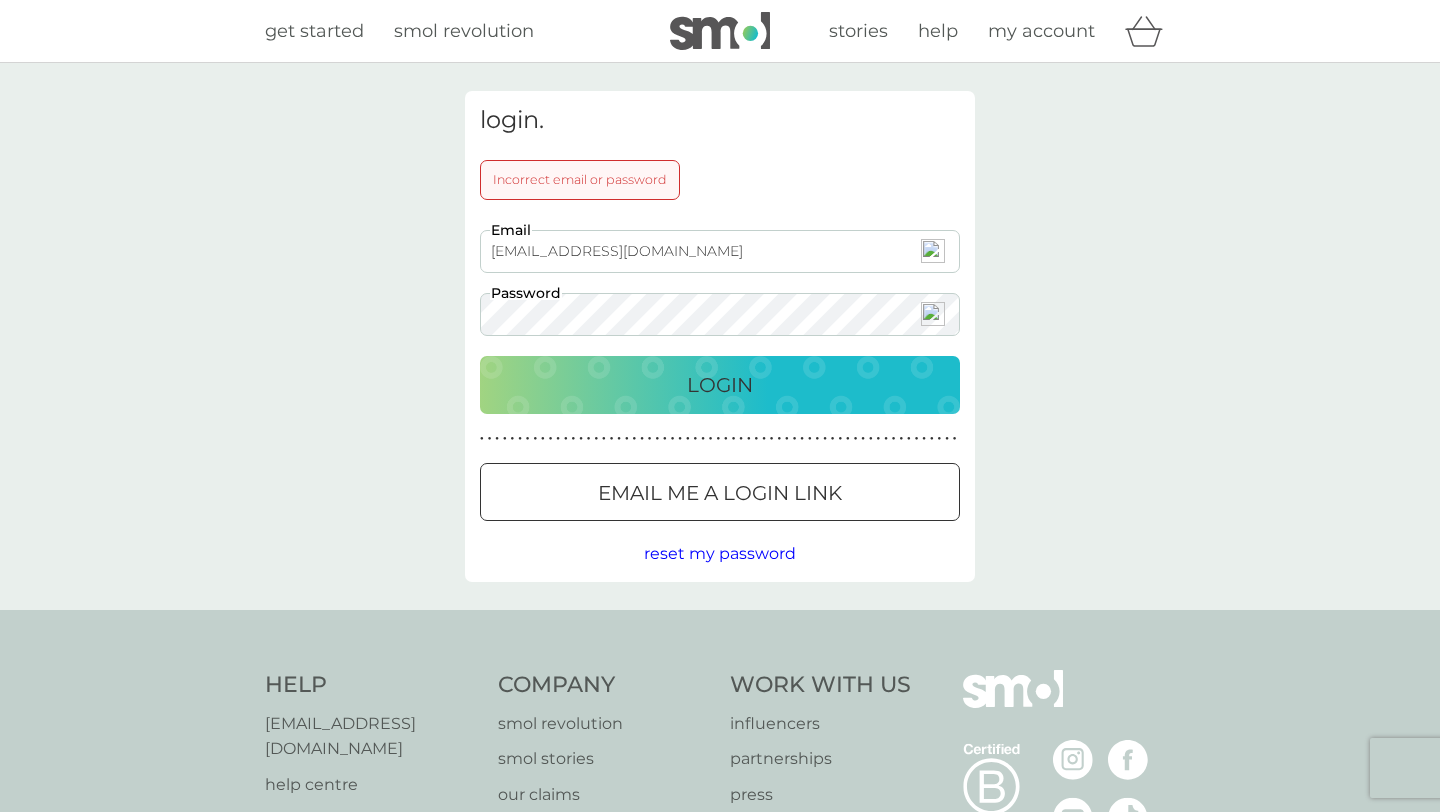 click on "Login" at bounding box center [720, 385] 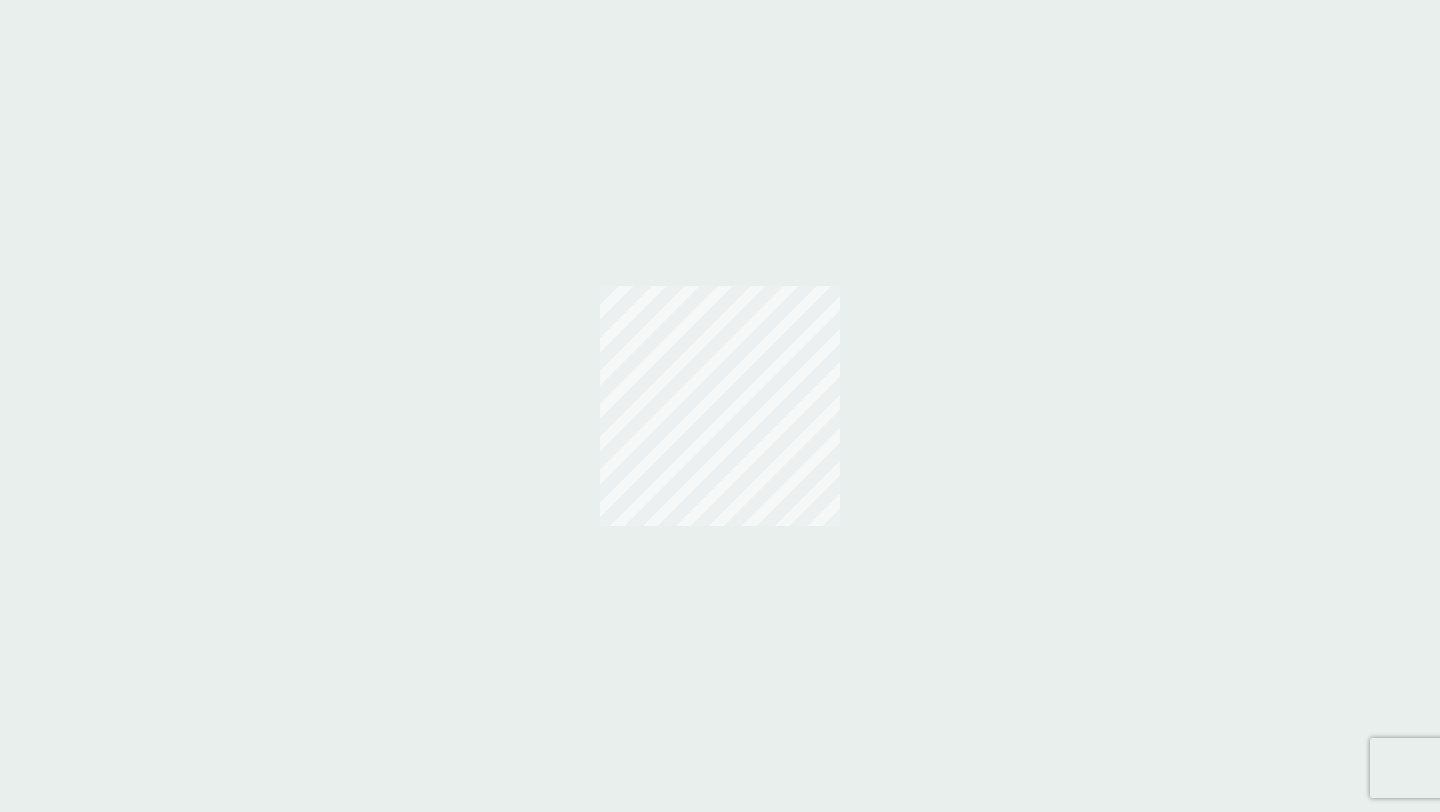 scroll, scrollTop: 0, scrollLeft: 0, axis: both 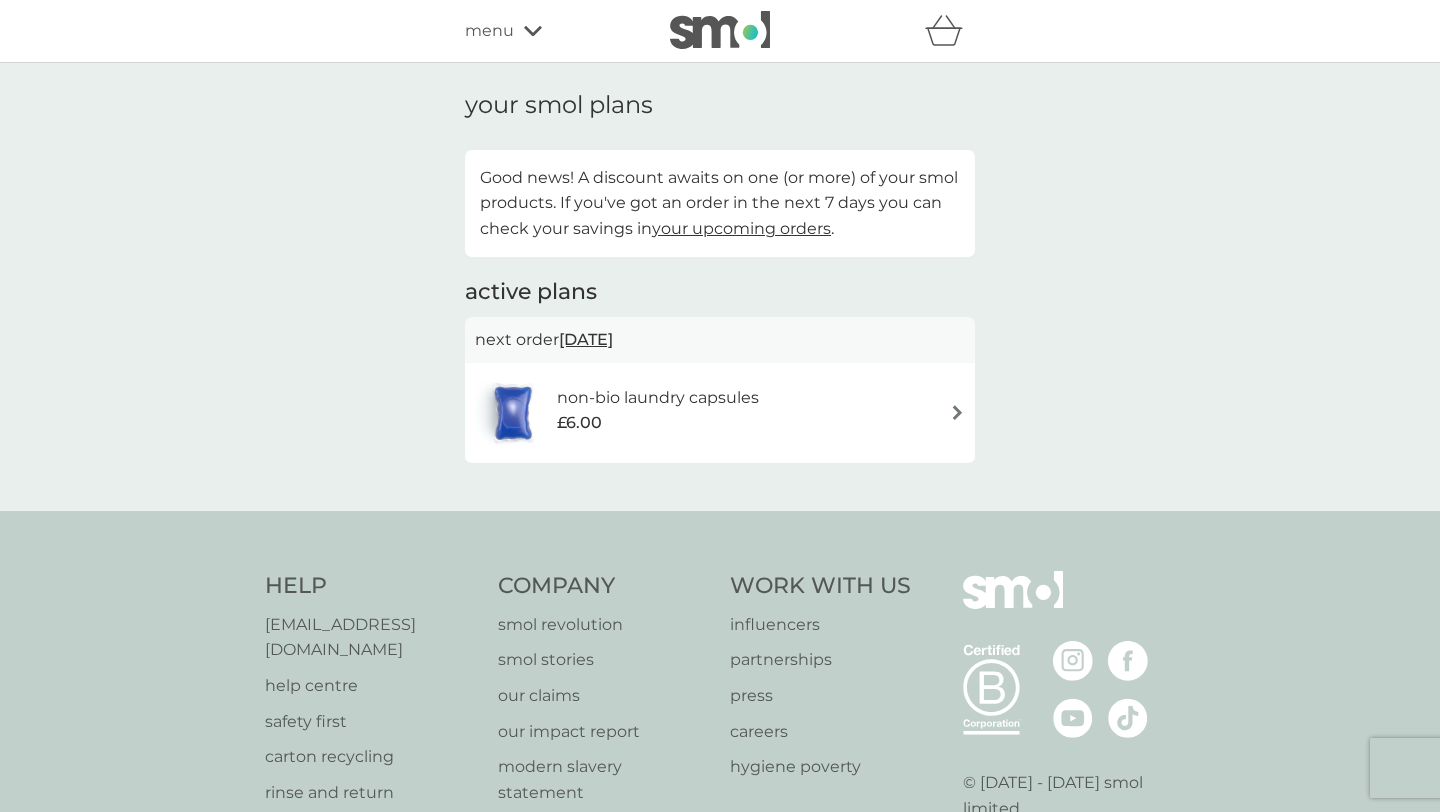 click 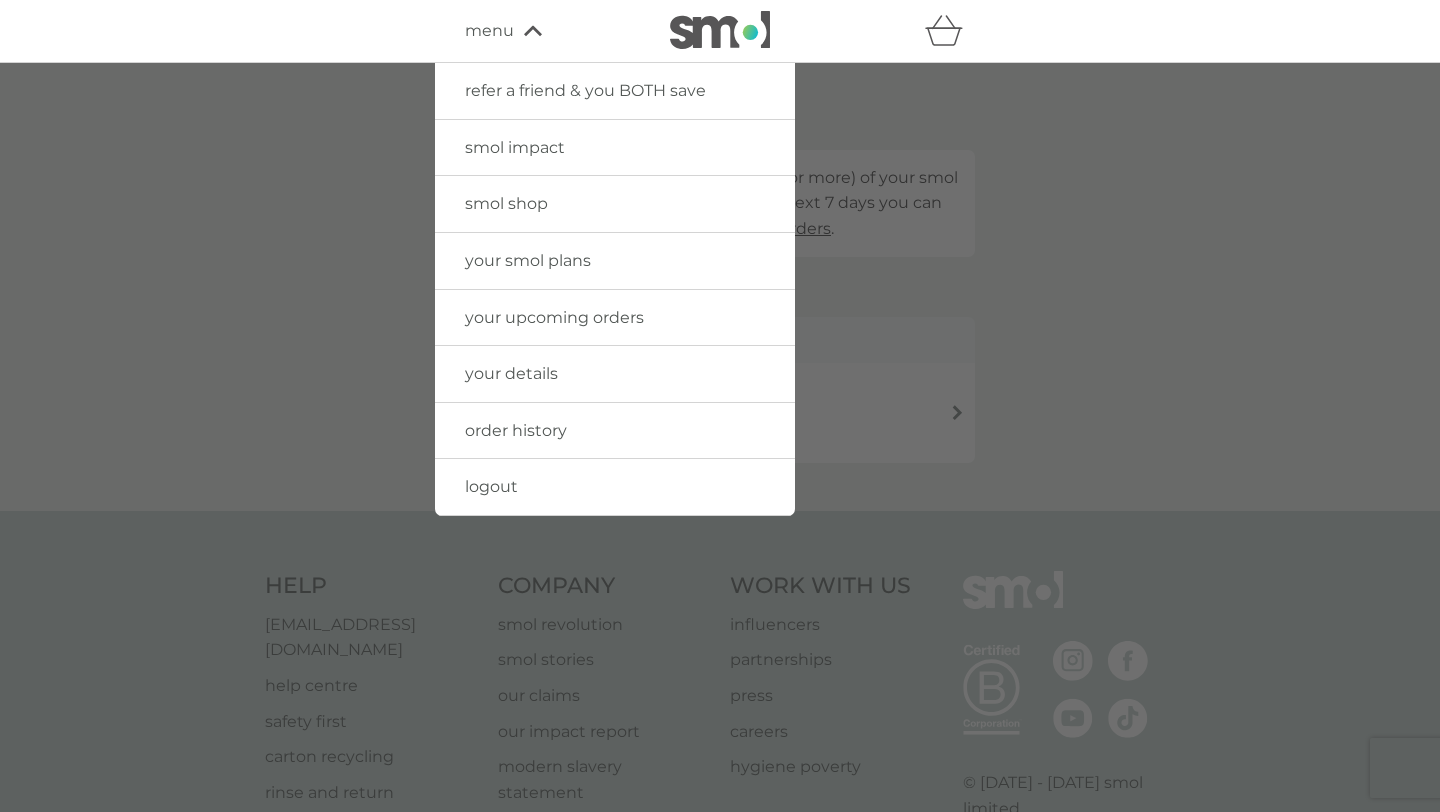 click on "your smol plans" at bounding box center [528, 260] 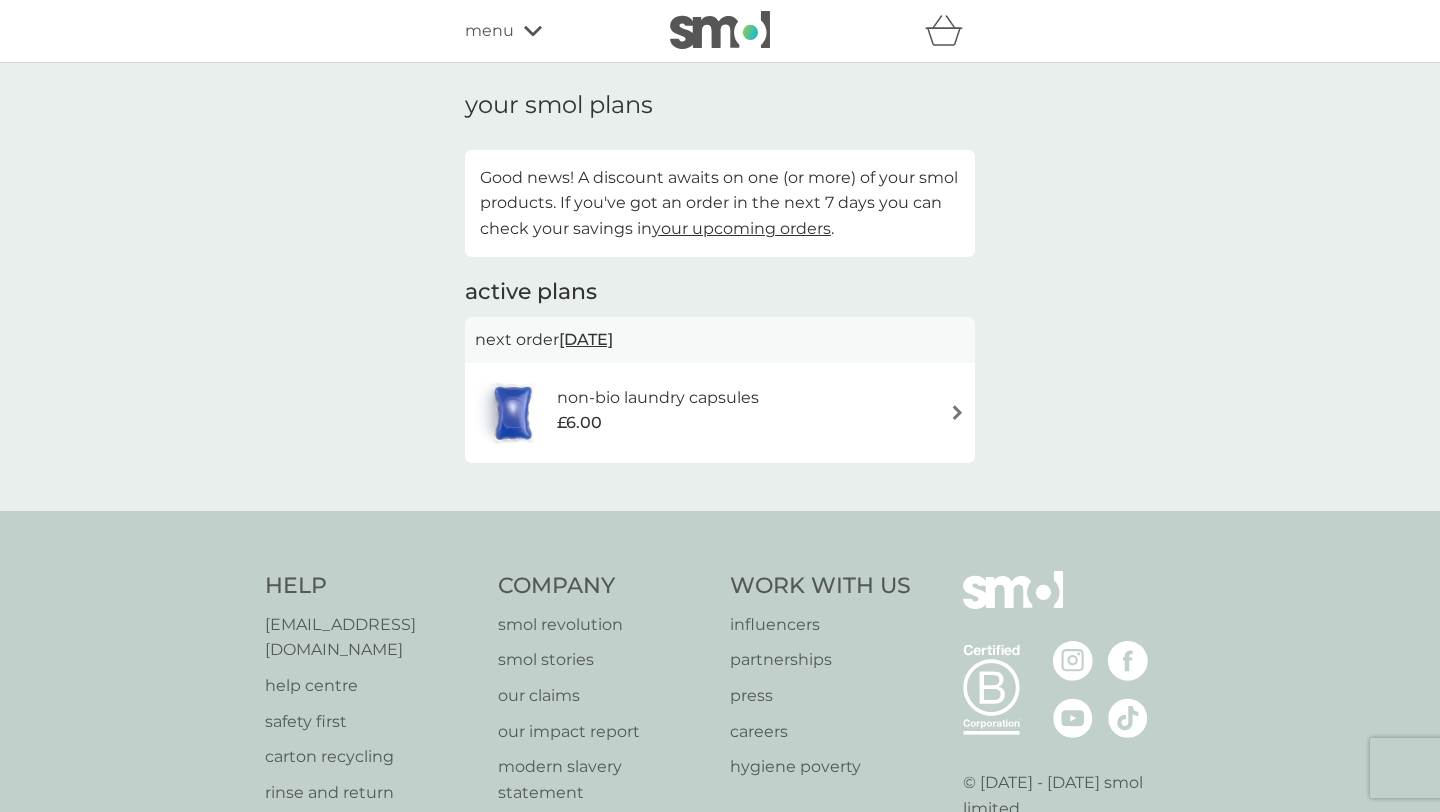 click on "non-bio laundry capsules" at bounding box center (658, 398) 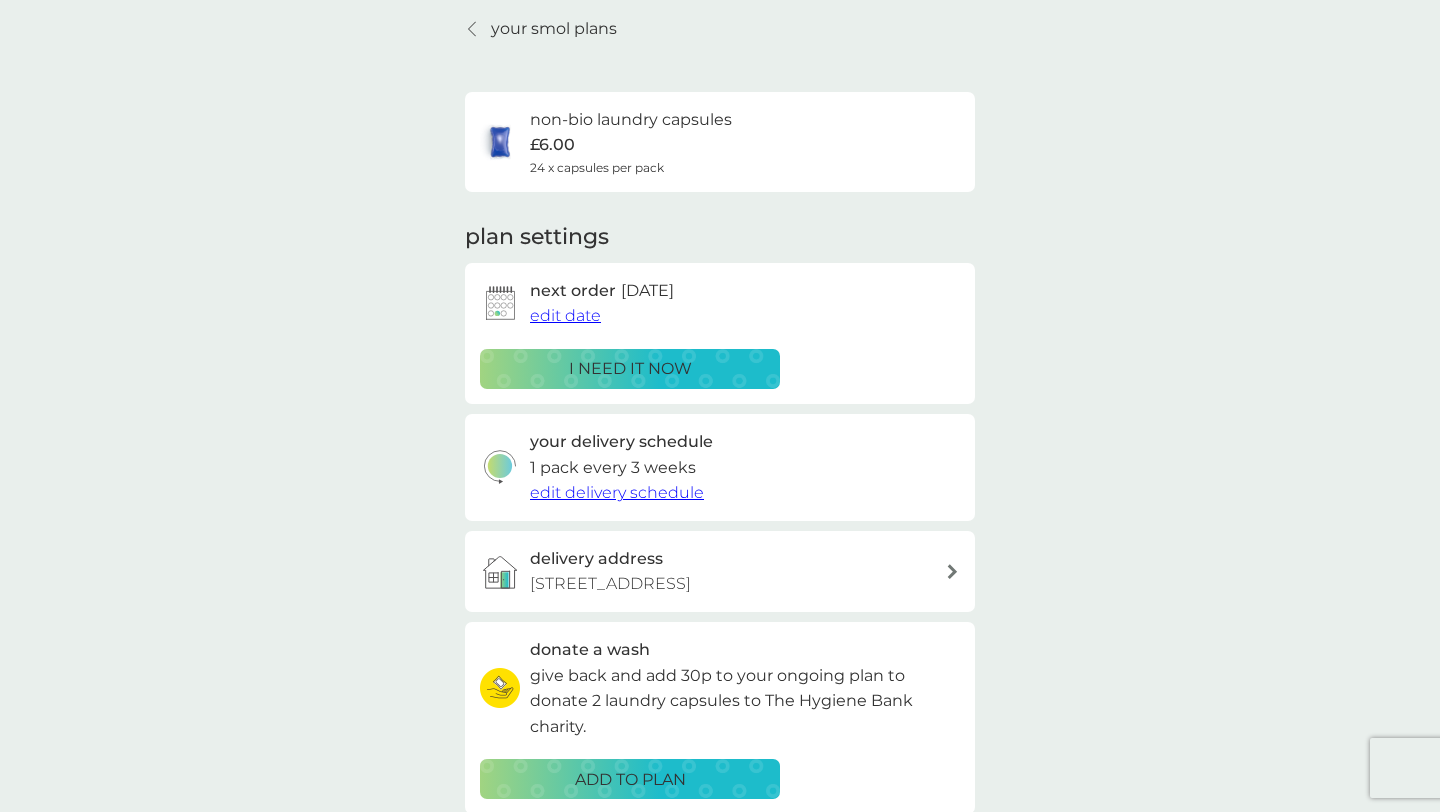 scroll, scrollTop: 285, scrollLeft: 0, axis: vertical 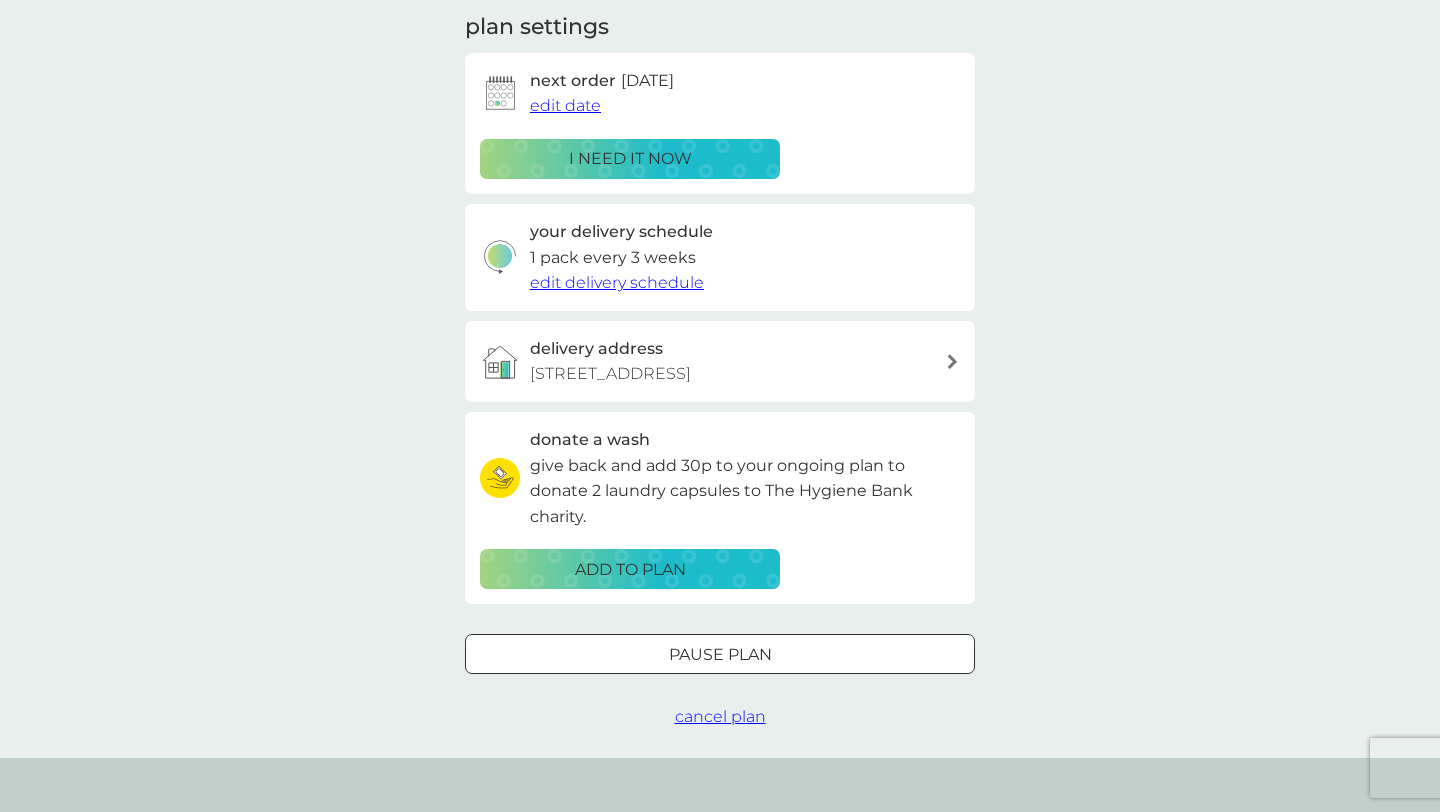 click on "cancel plan" at bounding box center [720, 716] 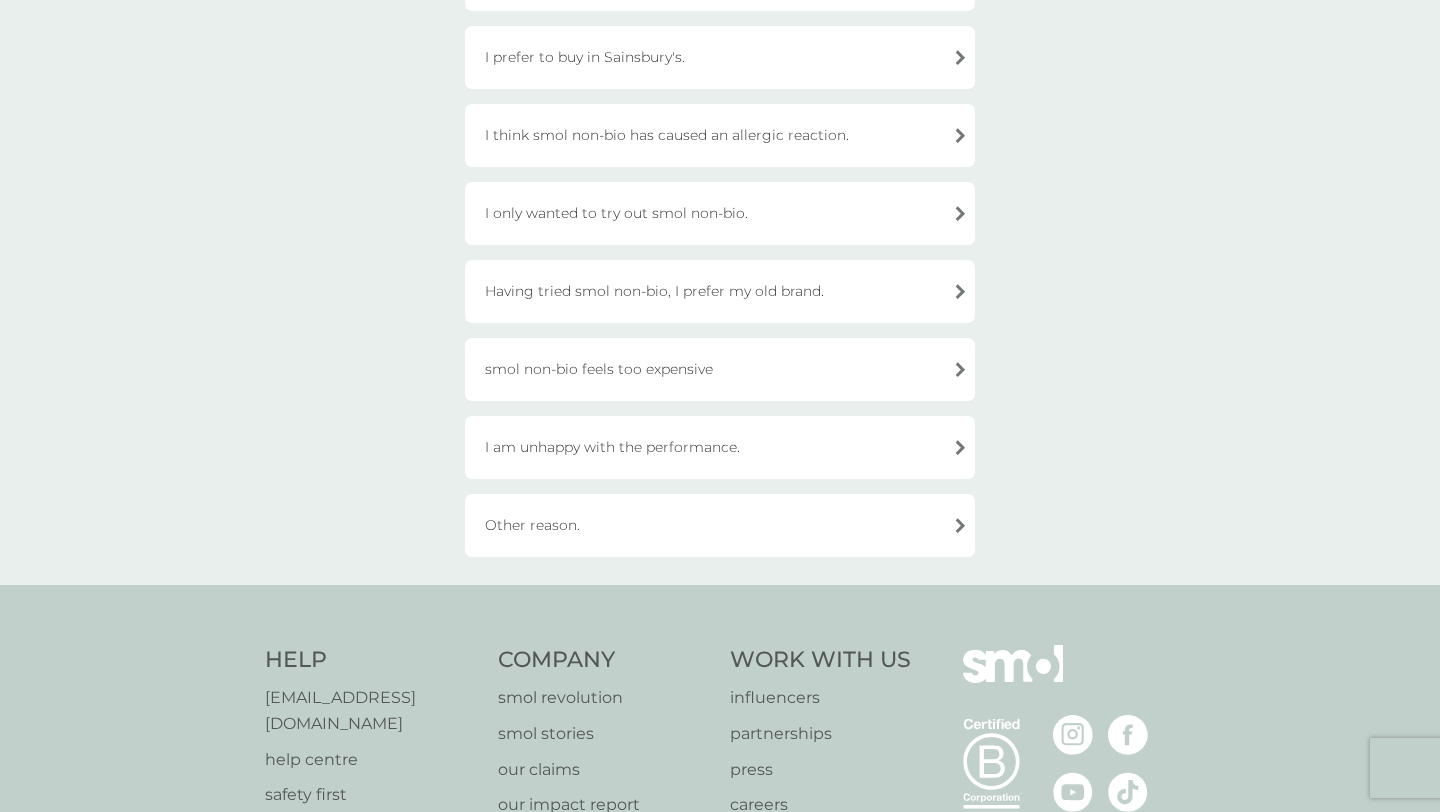 scroll, scrollTop: 477, scrollLeft: 0, axis: vertical 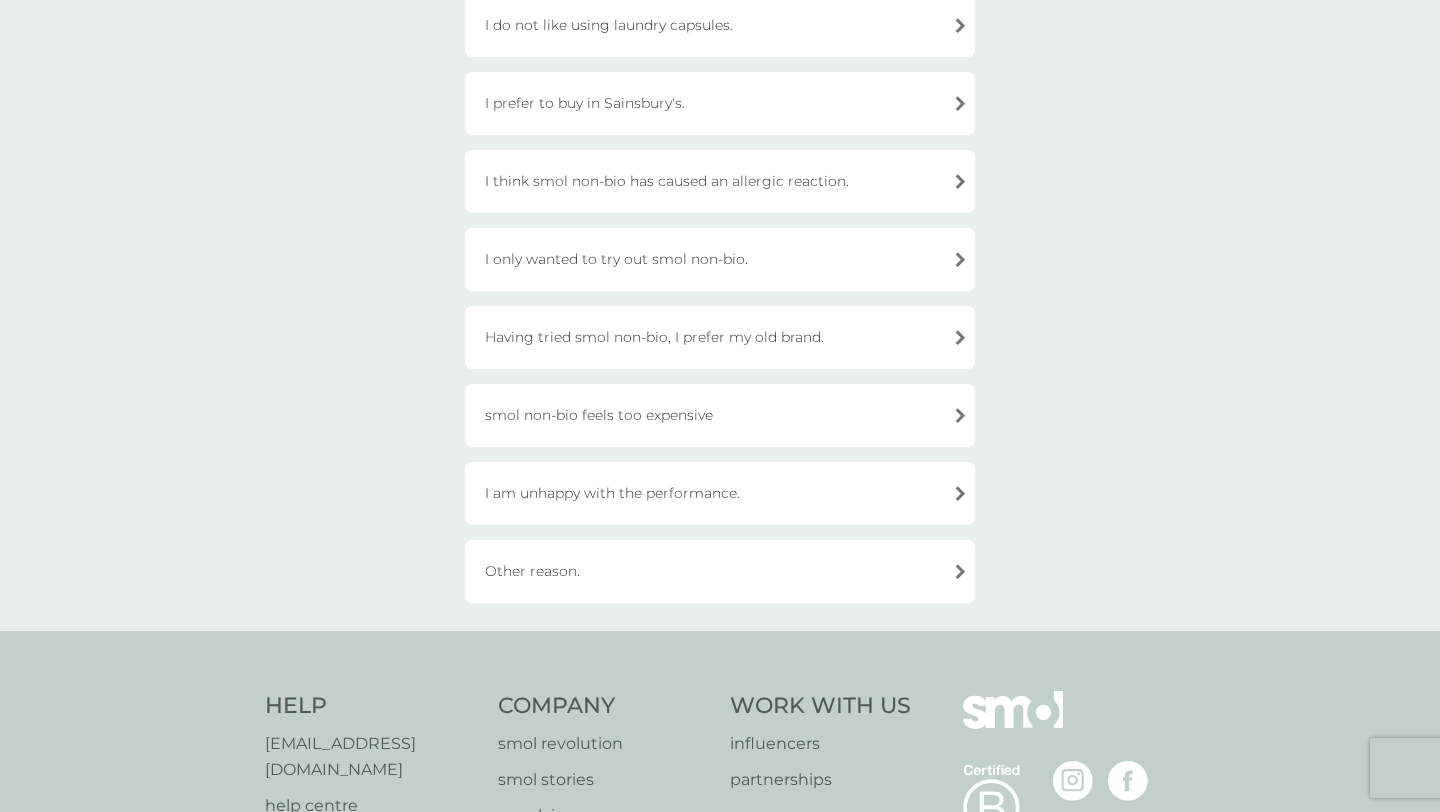 click on "Other reason." at bounding box center [720, 571] 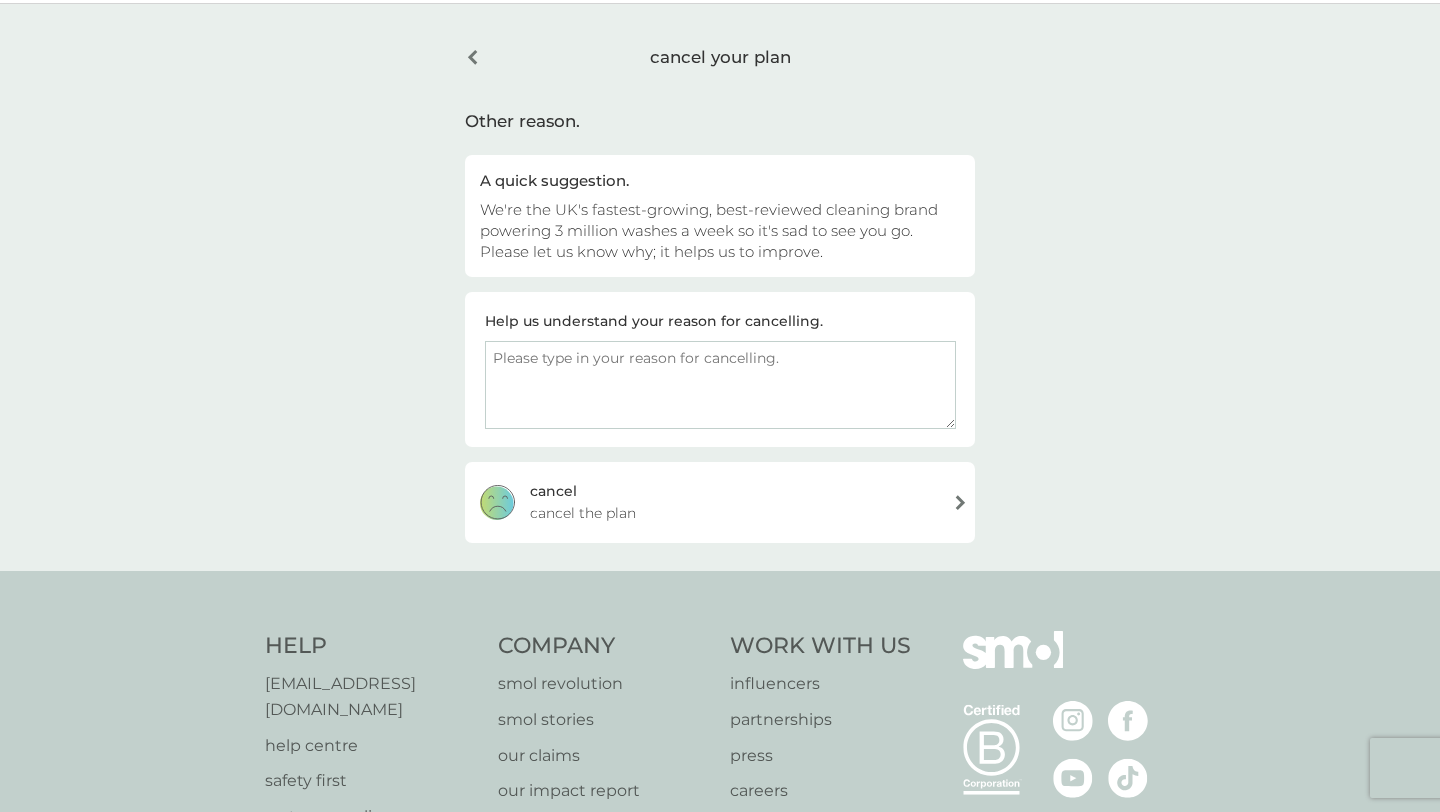 scroll, scrollTop: 51, scrollLeft: 0, axis: vertical 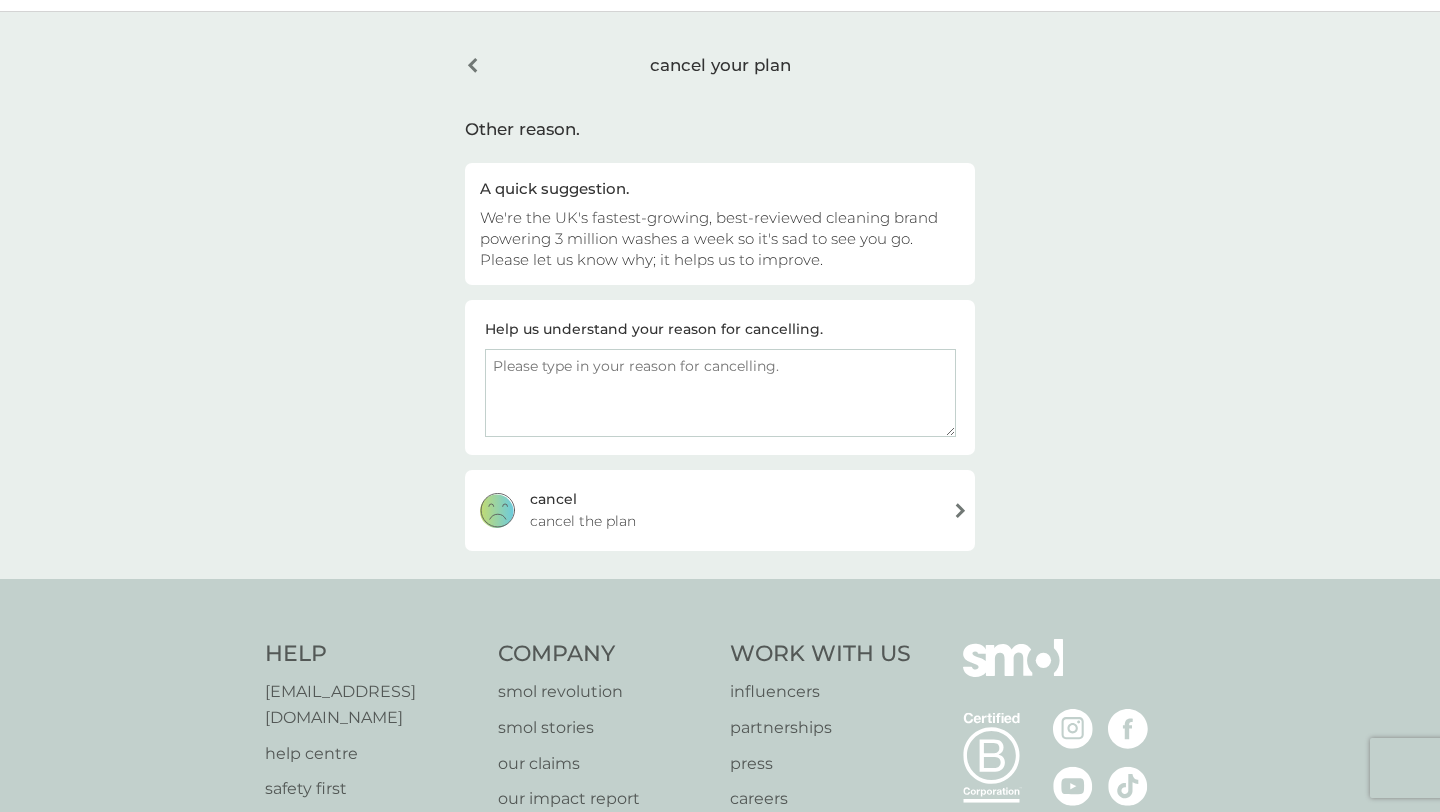 click at bounding box center [720, 393] 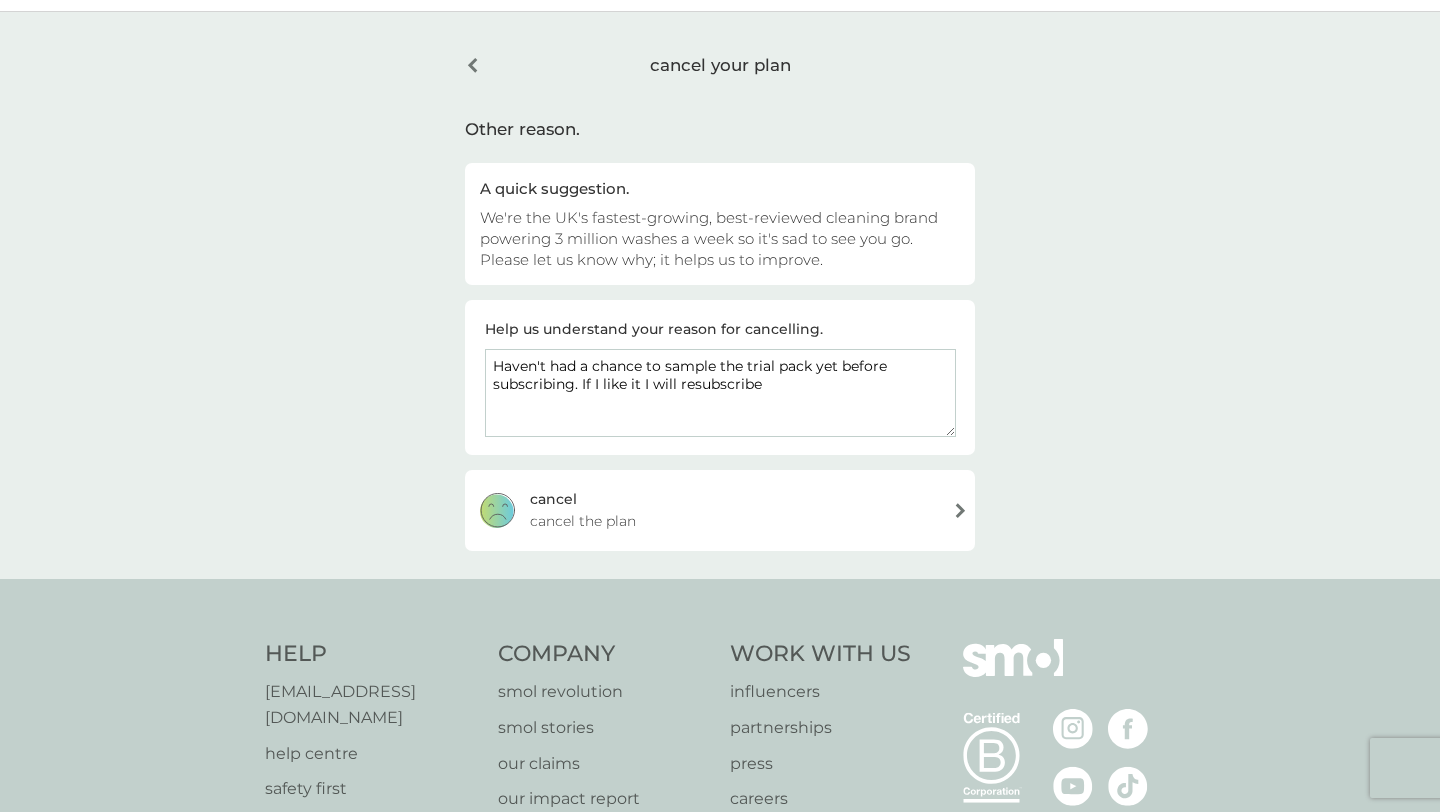 type on "Haven't had a chance to sample the trial pack yet before subscribing. If I like it I will resubscribe" 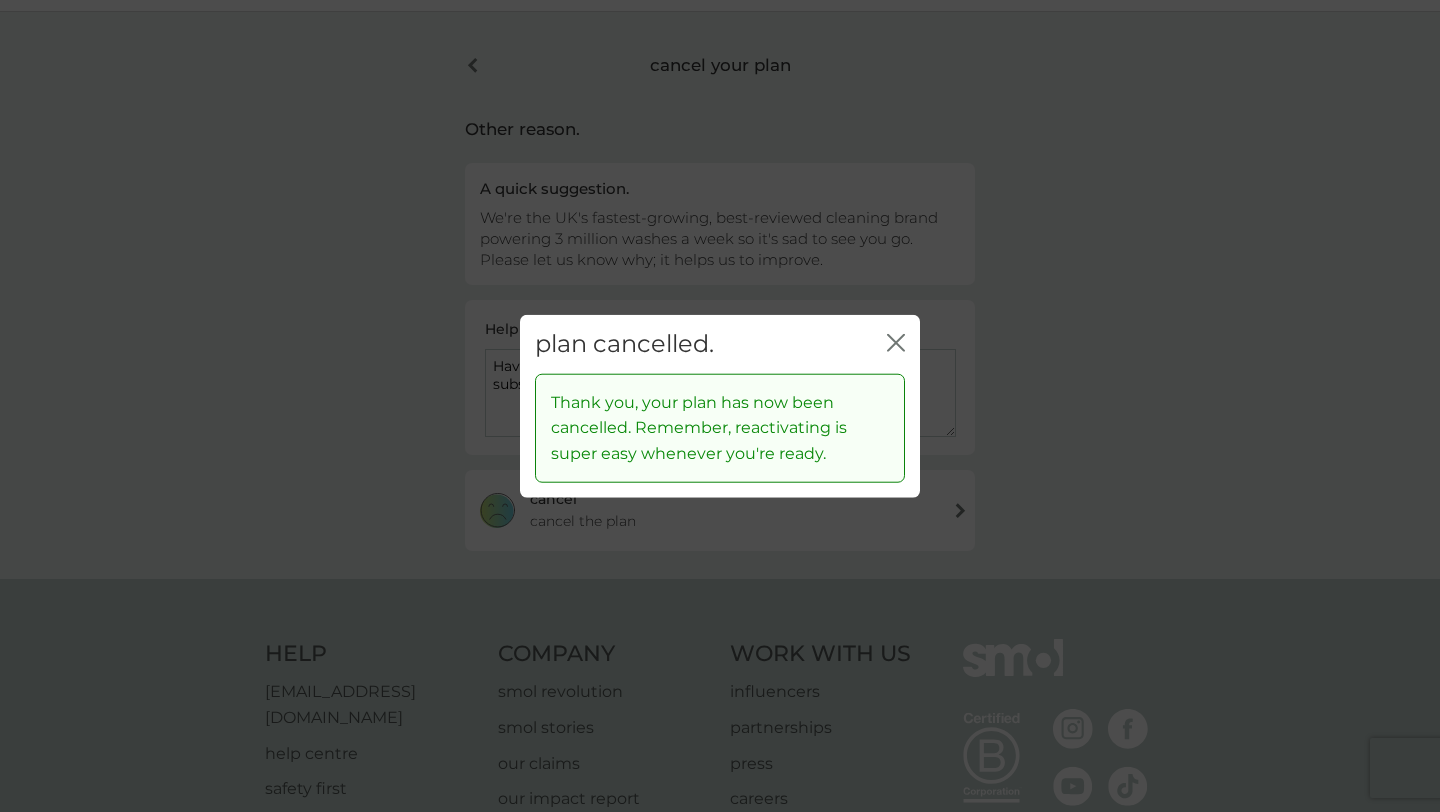 click 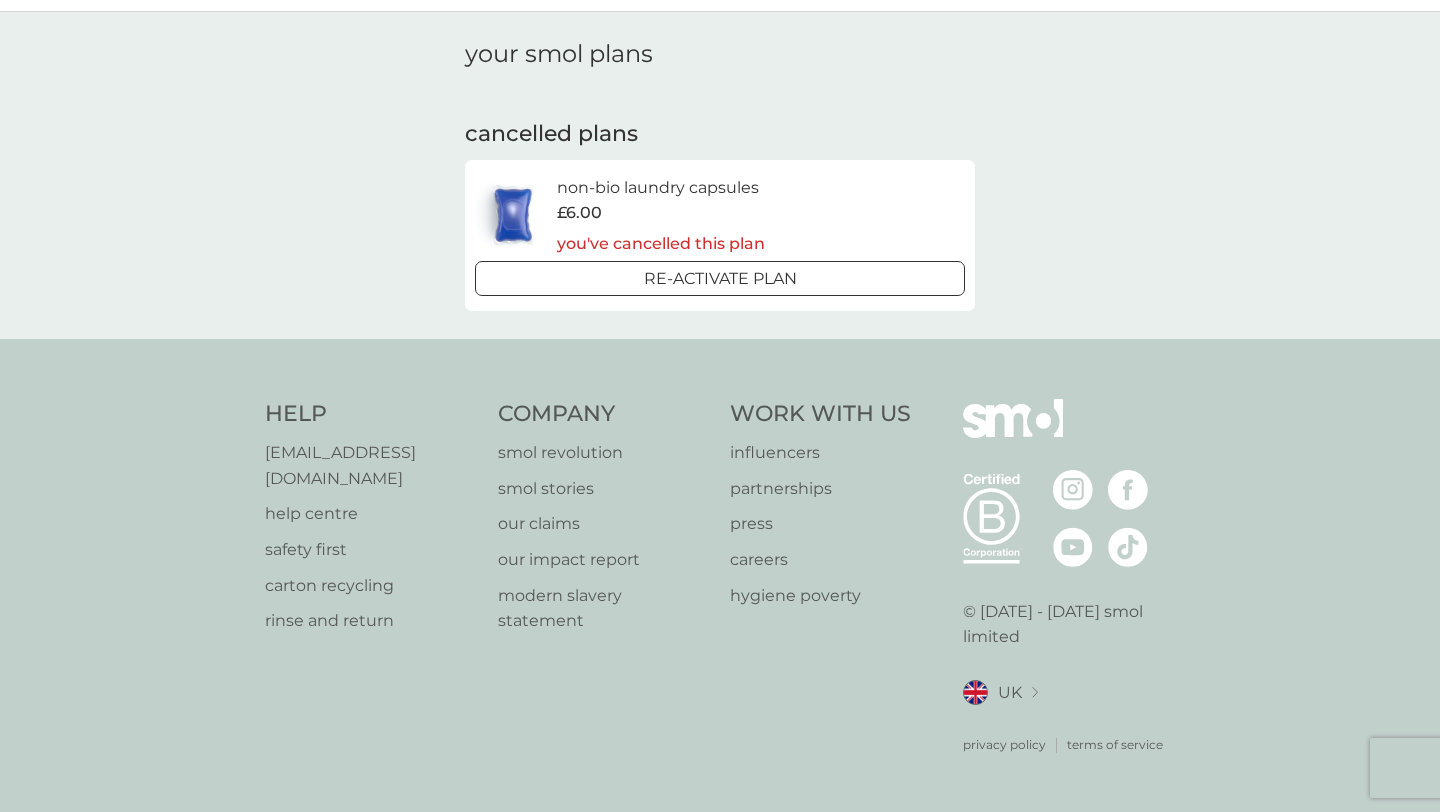 scroll, scrollTop: 0, scrollLeft: 0, axis: both 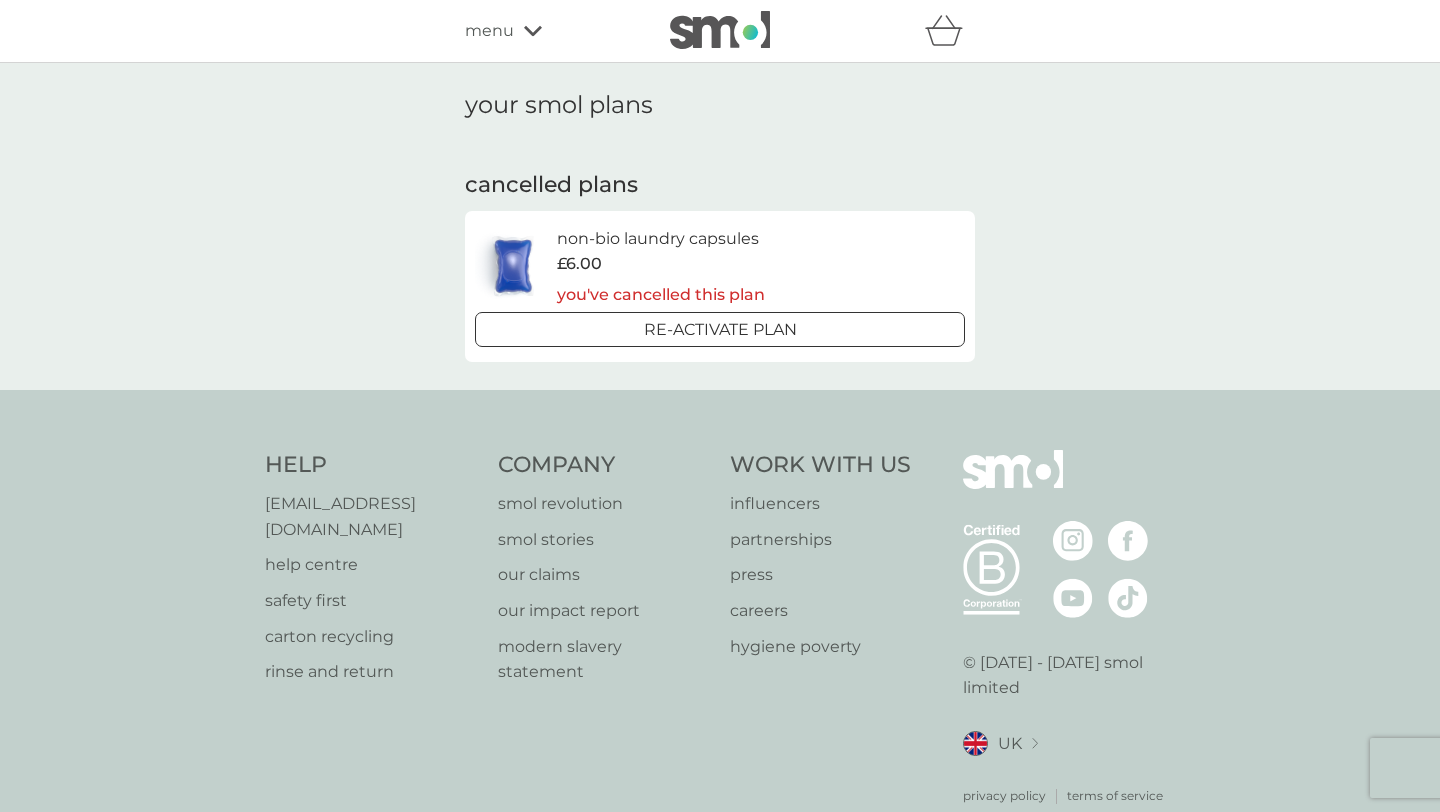 click on "menu" at bounding box center (489, 31) 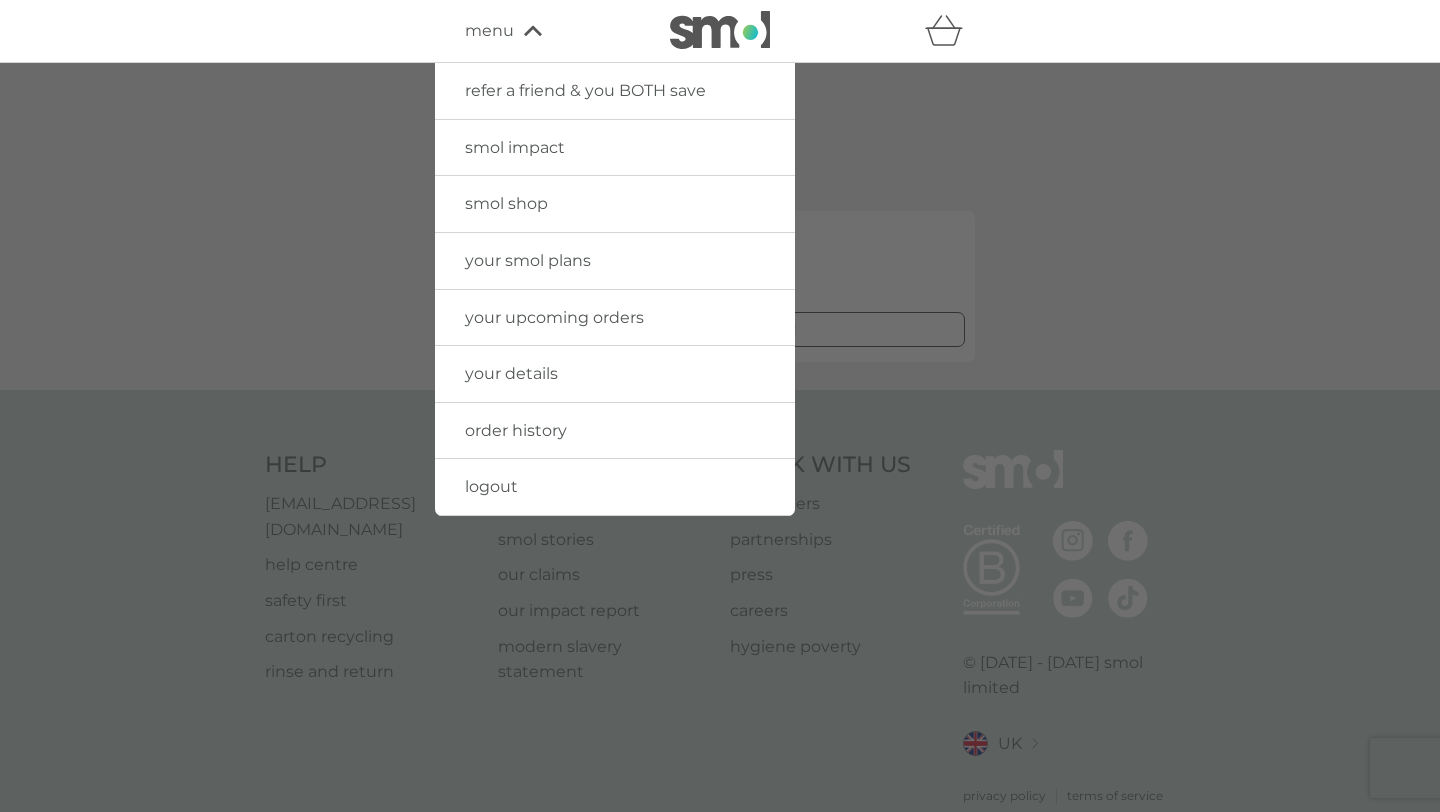 click at bounding box center [720, 469] 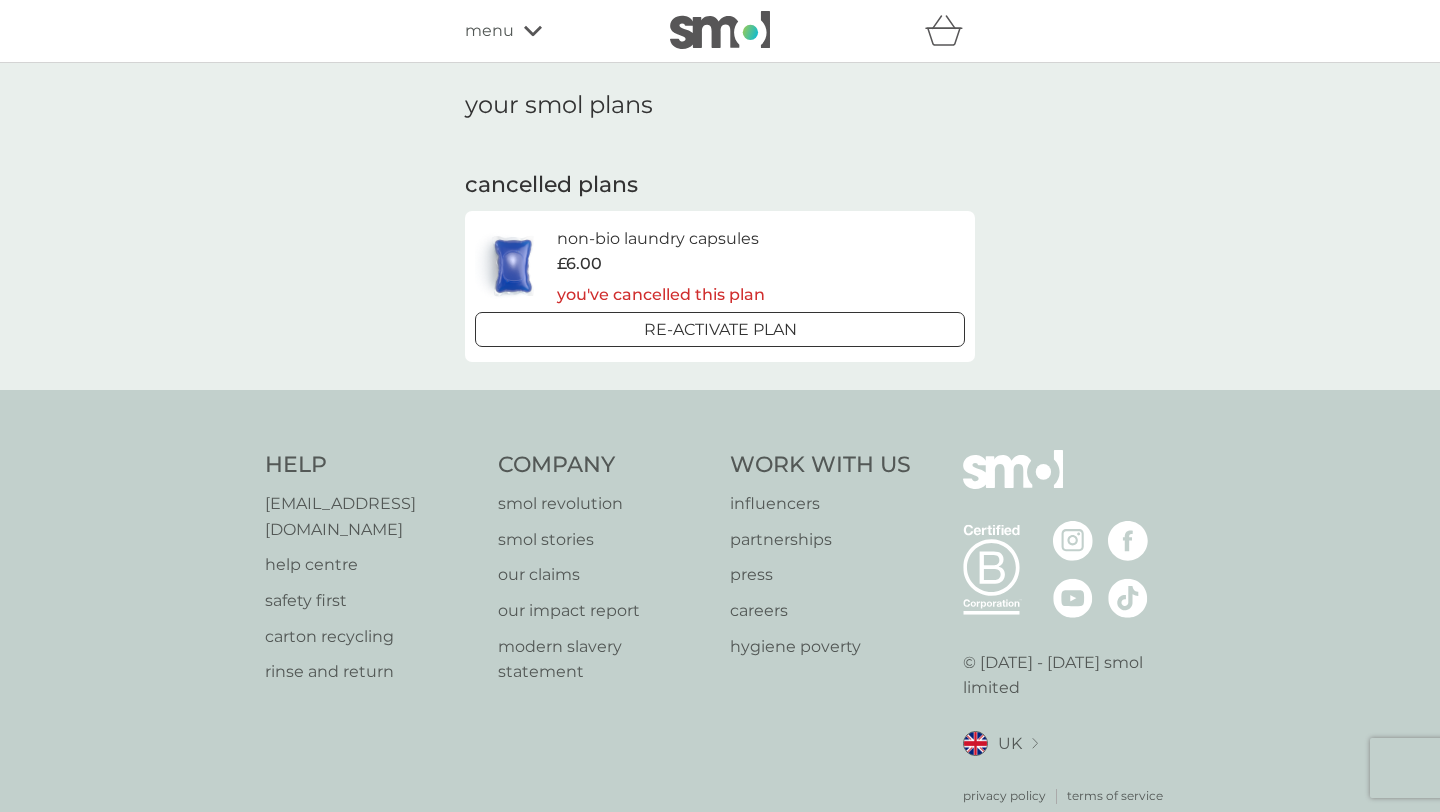 click on "menu" at bounding box center (489, 31) 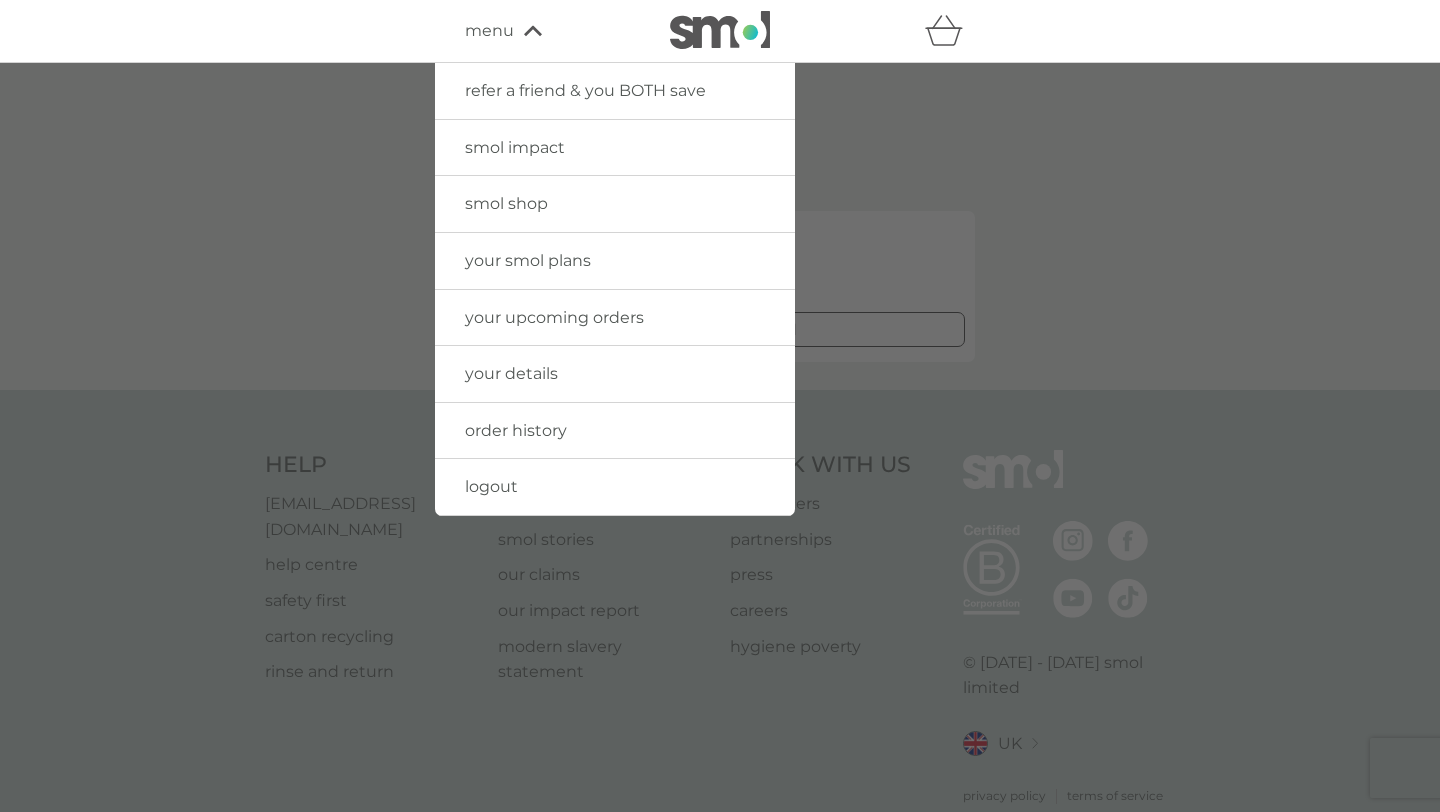click on "your upcoming orders" at bounding box center (554, 317) 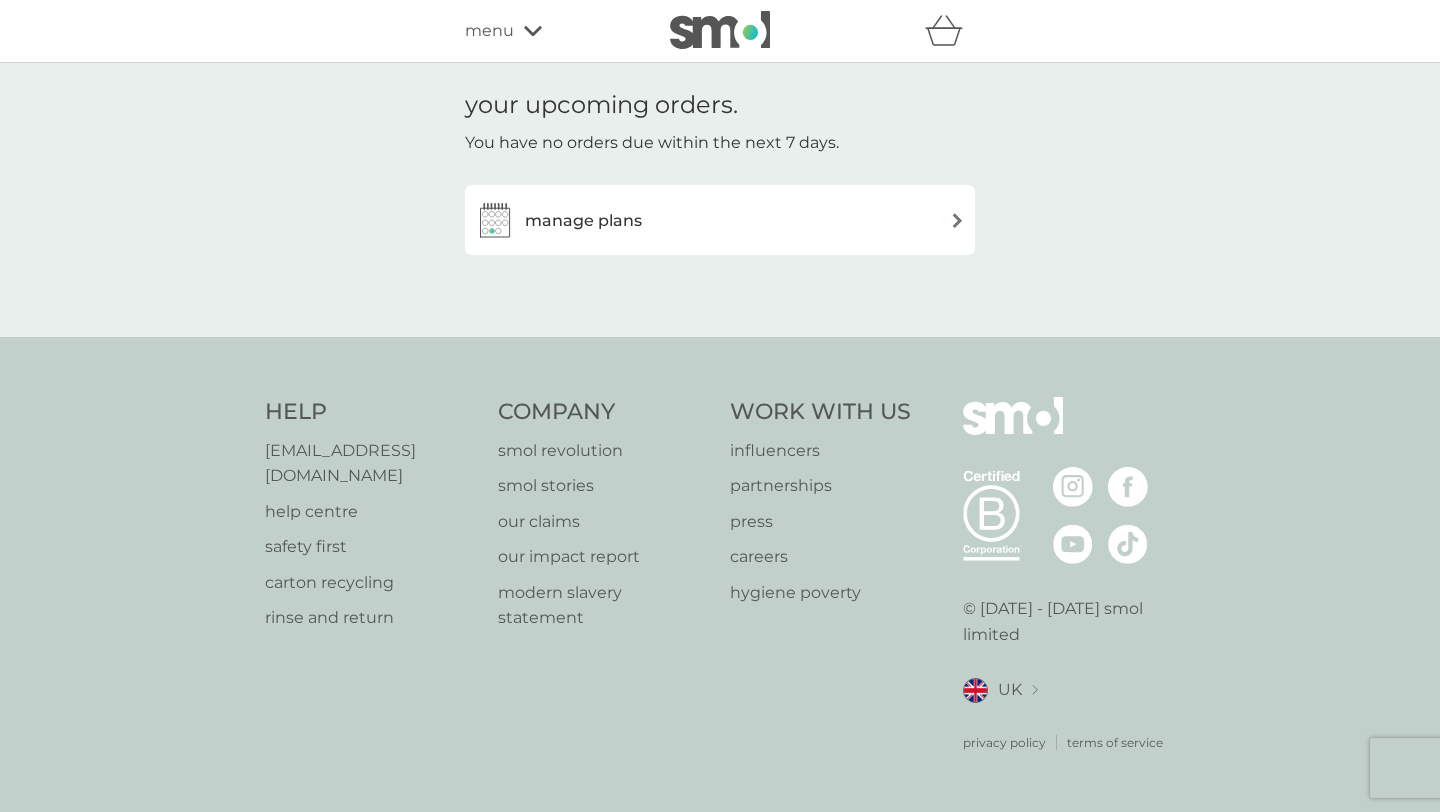 click on "manage plans" at bounding box center (720, 220) 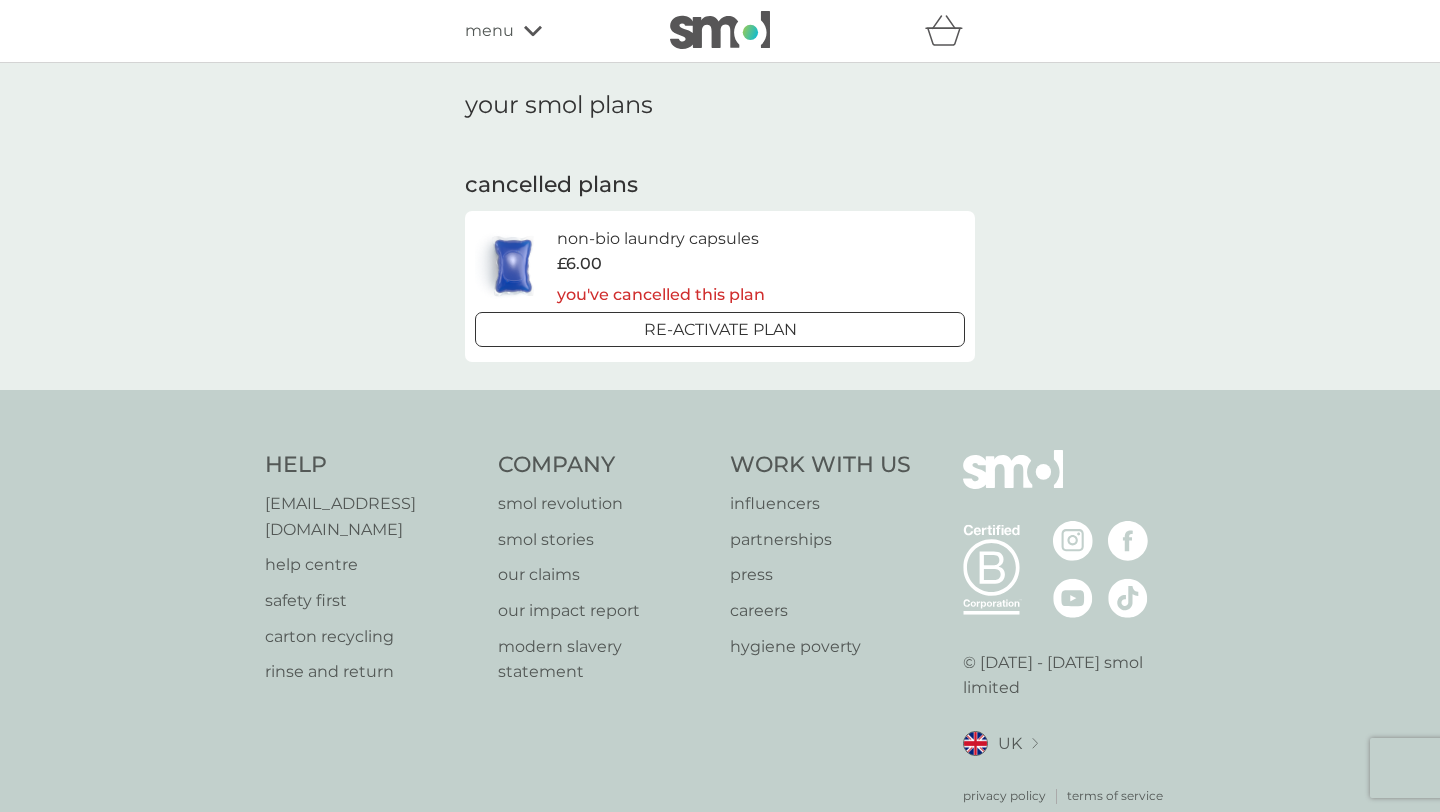 click on "menu" at bounding box center (550, 31) 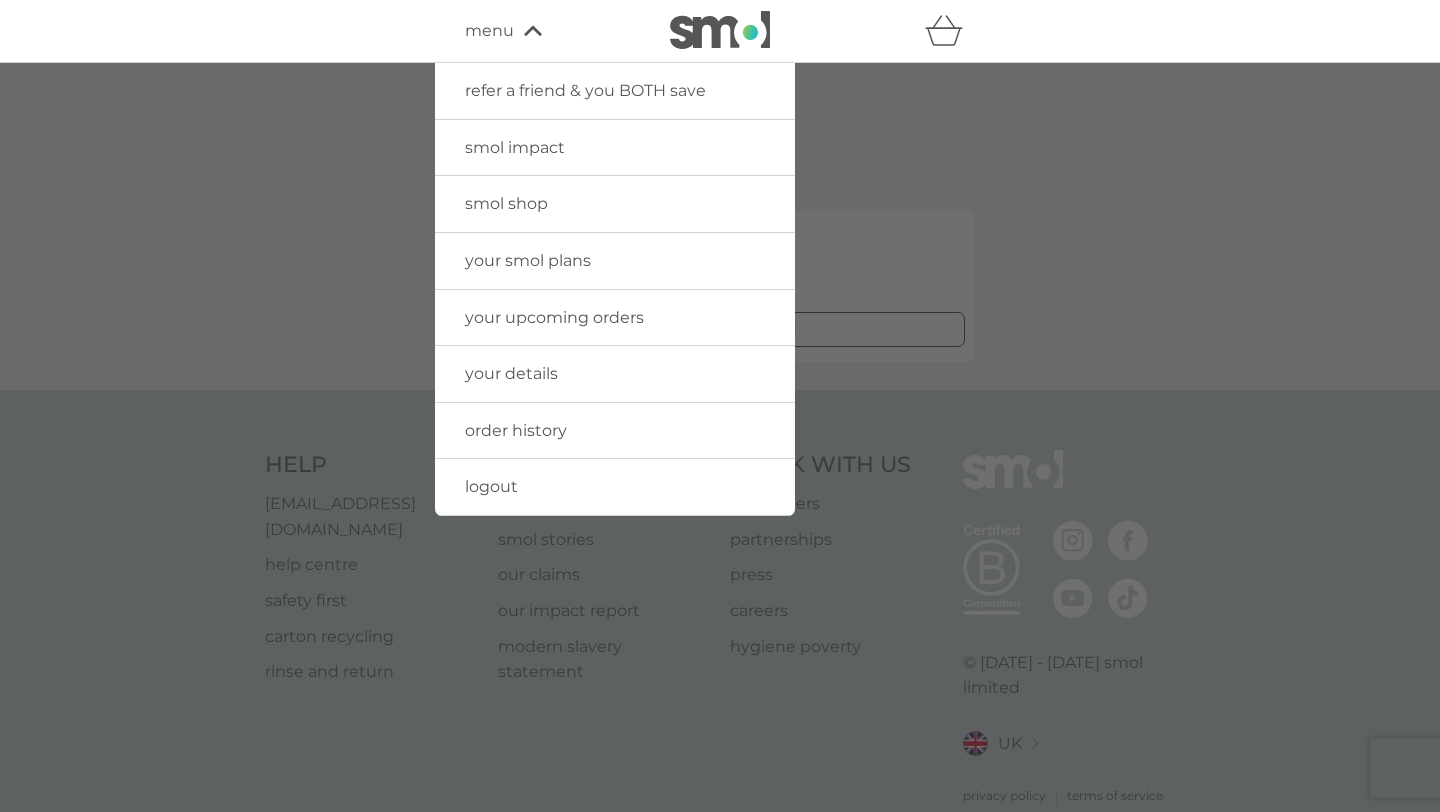 click at bounding box center (720, 469) 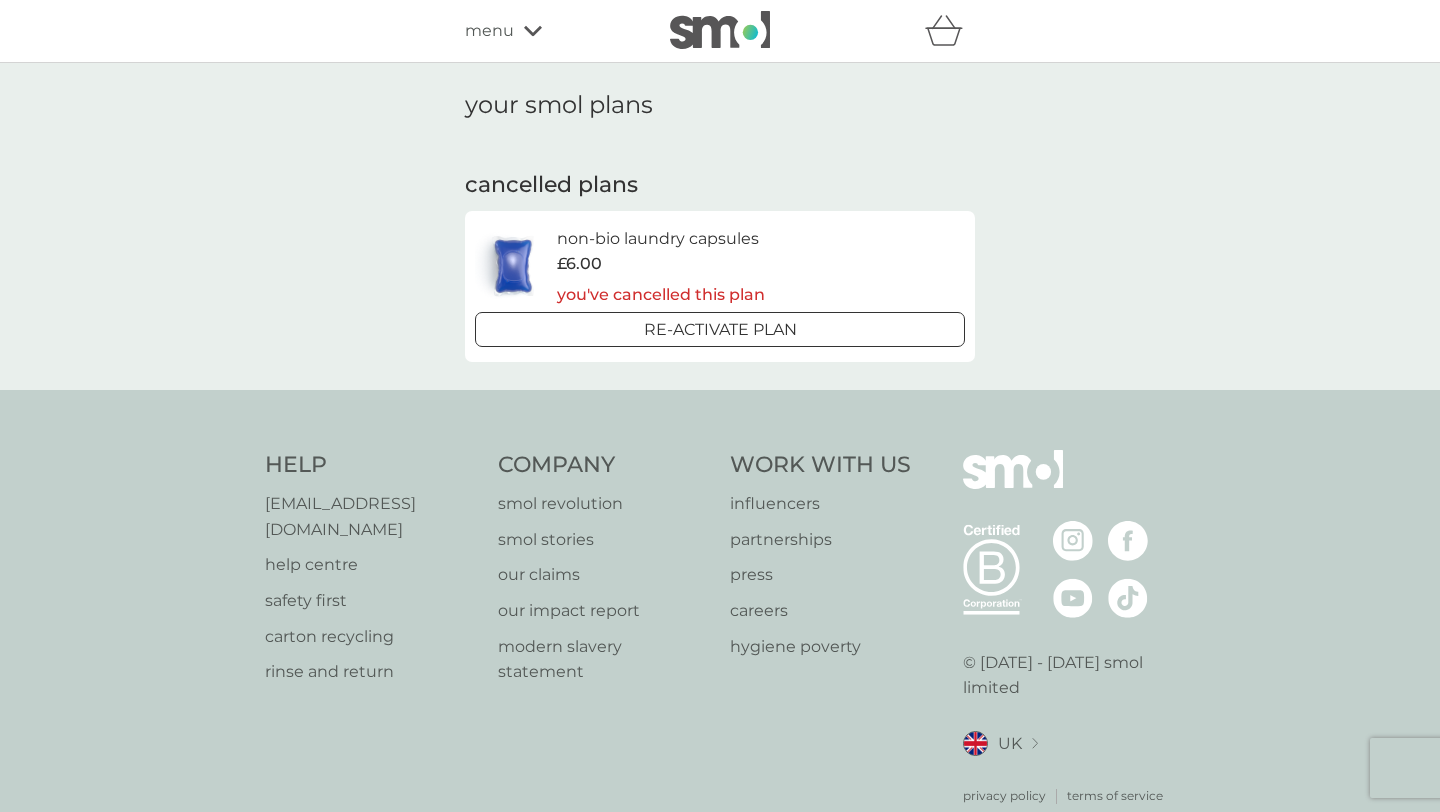 click 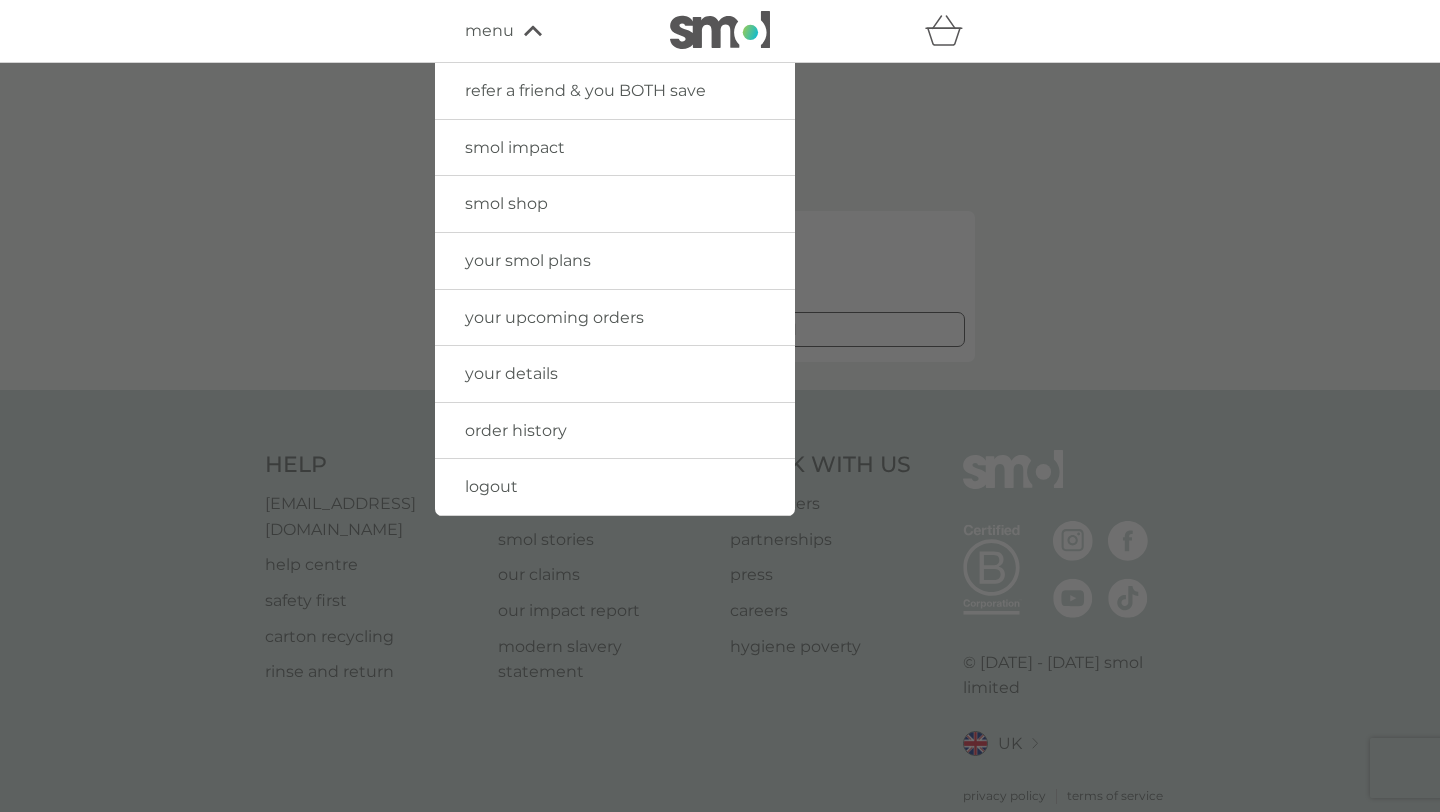 click on "your details" at bounding box center (511, 373) 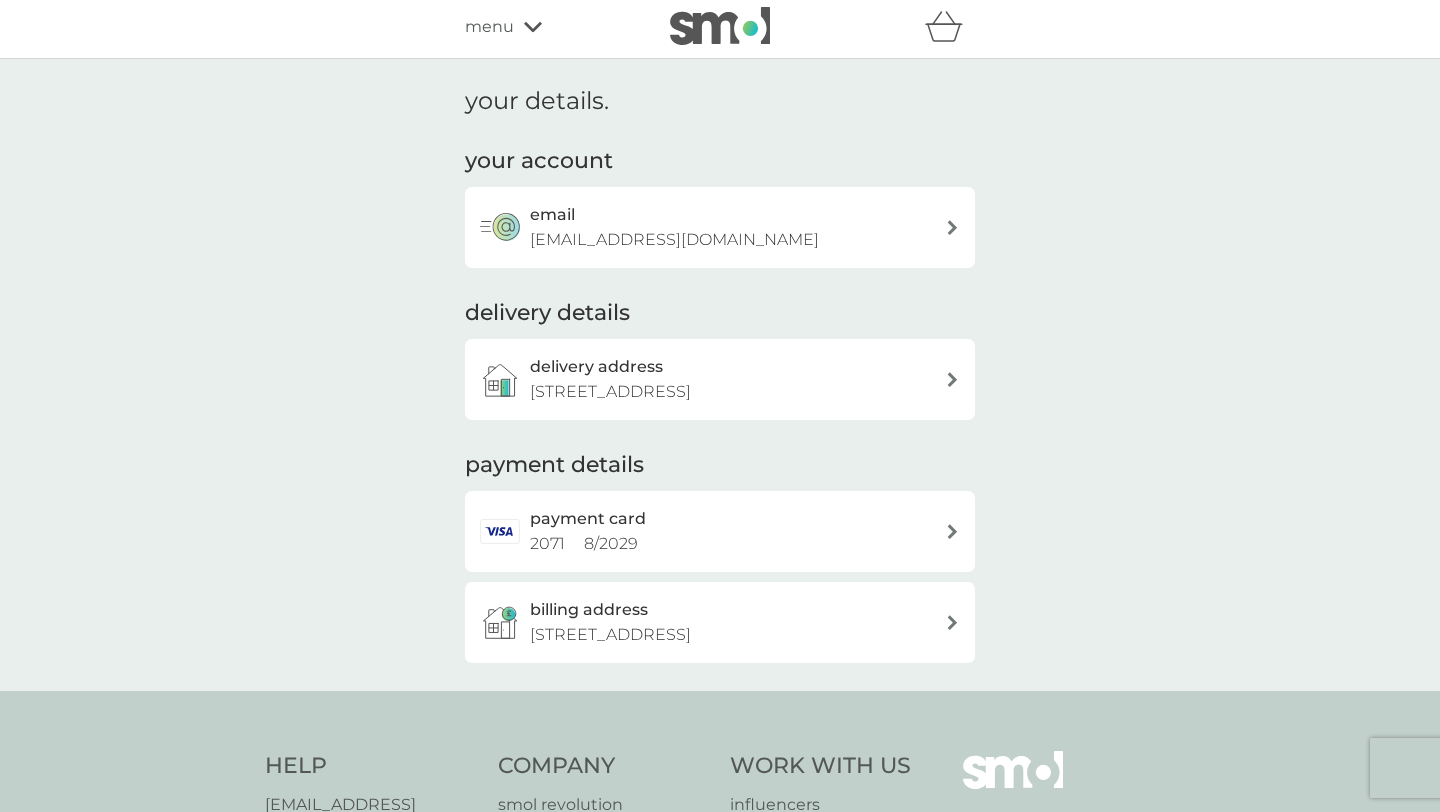 scroll, scrollTop: 0, scrollLeft: 0, axis: both 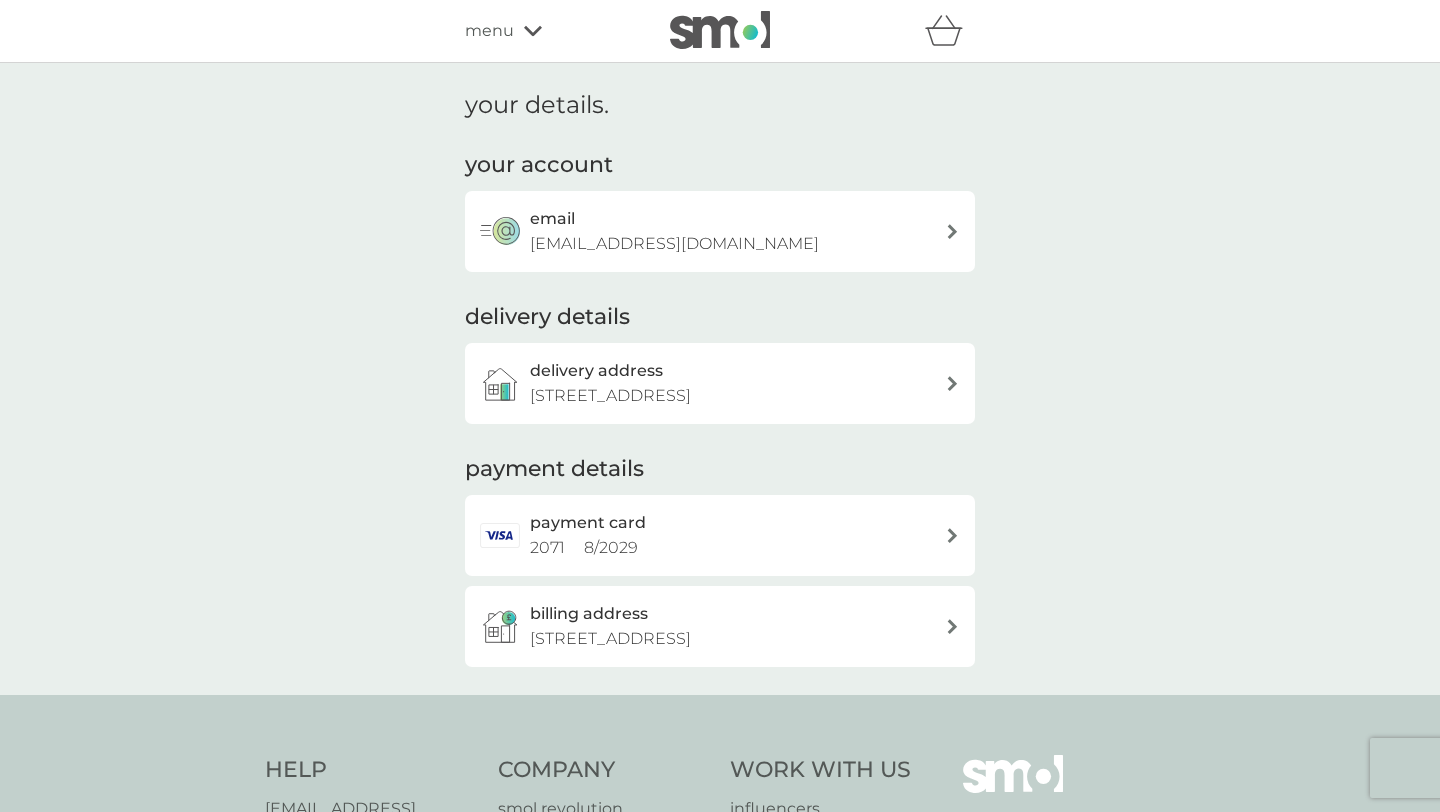 click on "payment card 2071   8 / 2029" at bounding box center (730, 535) 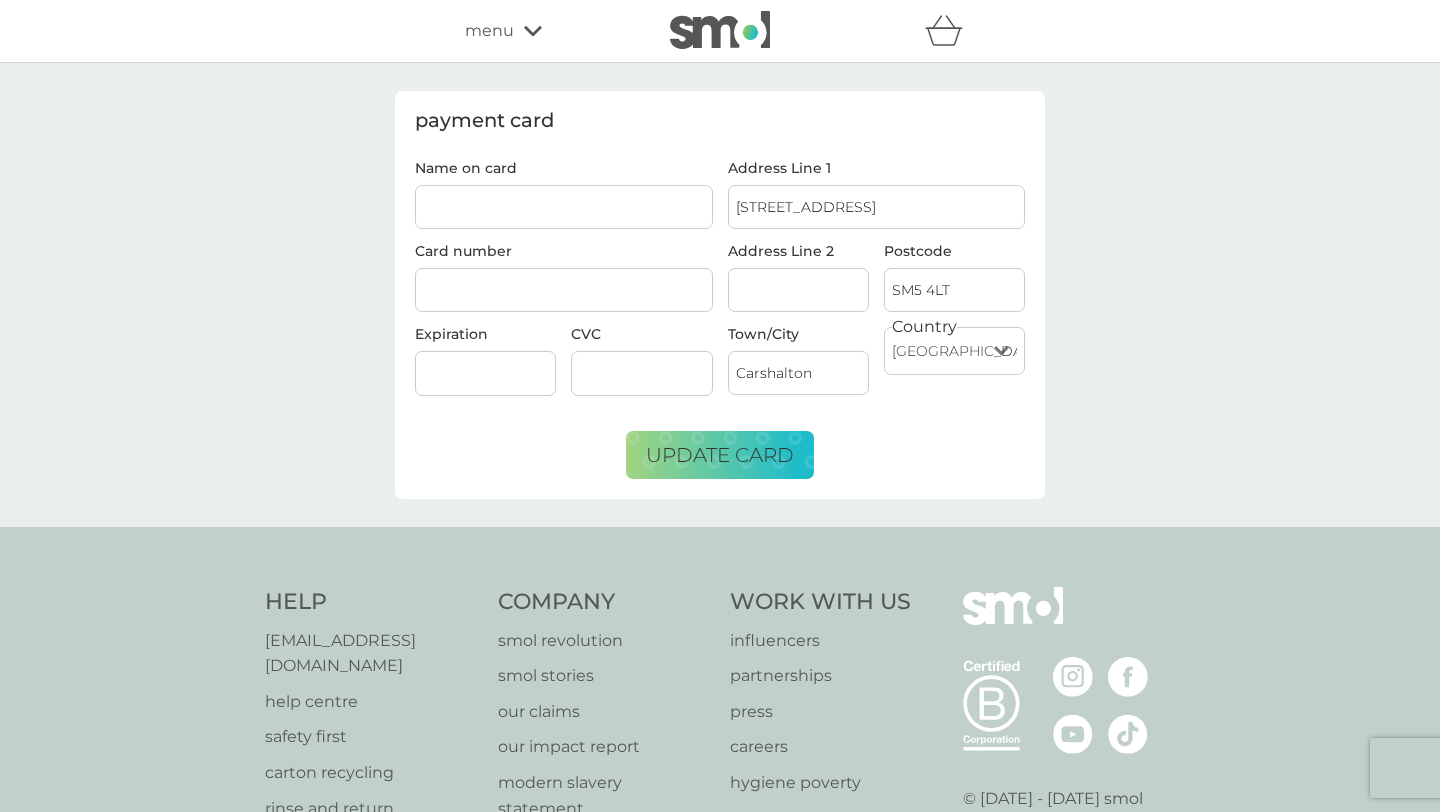 click on "menu" at bounding box center (489, 31) 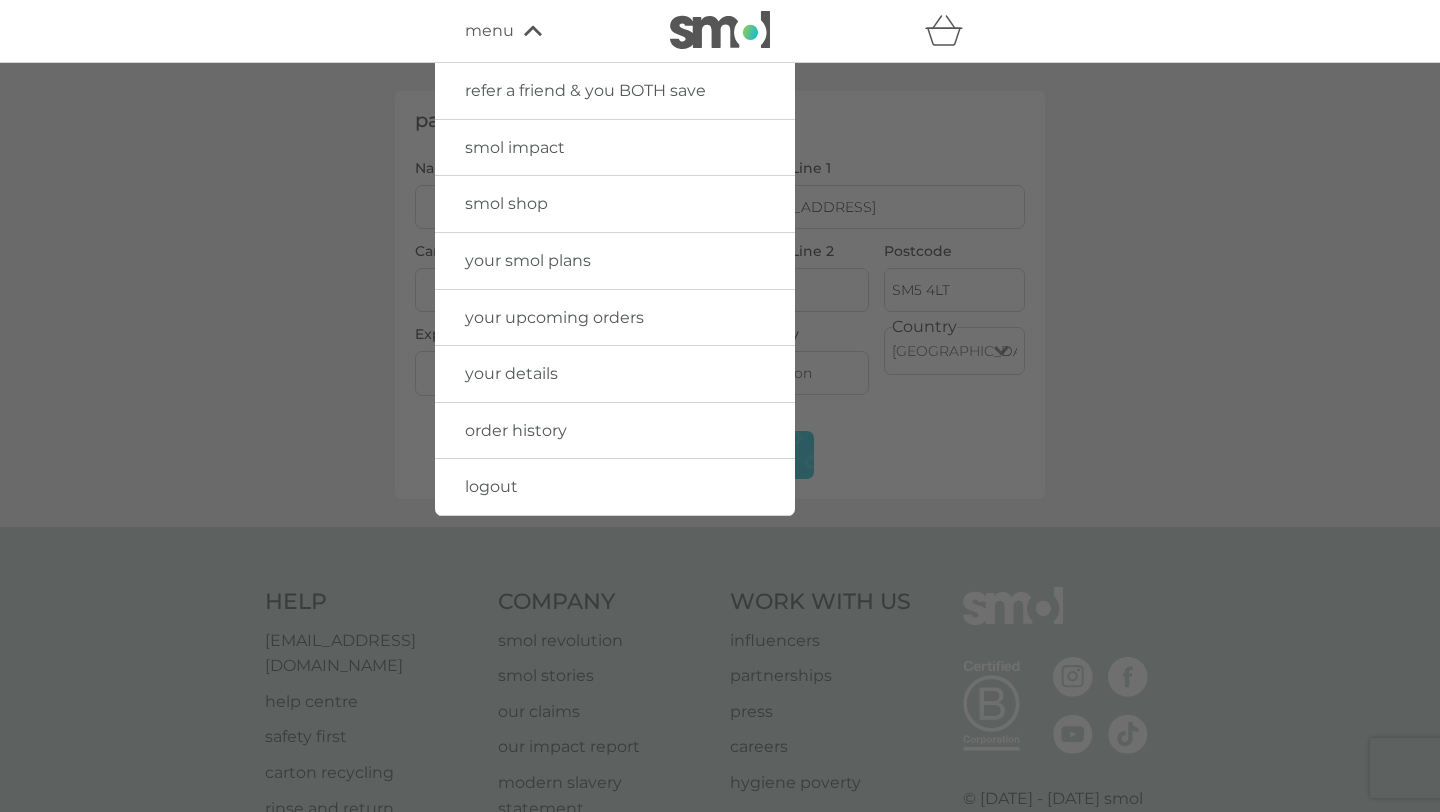 click at bounding box center [720, 469] 